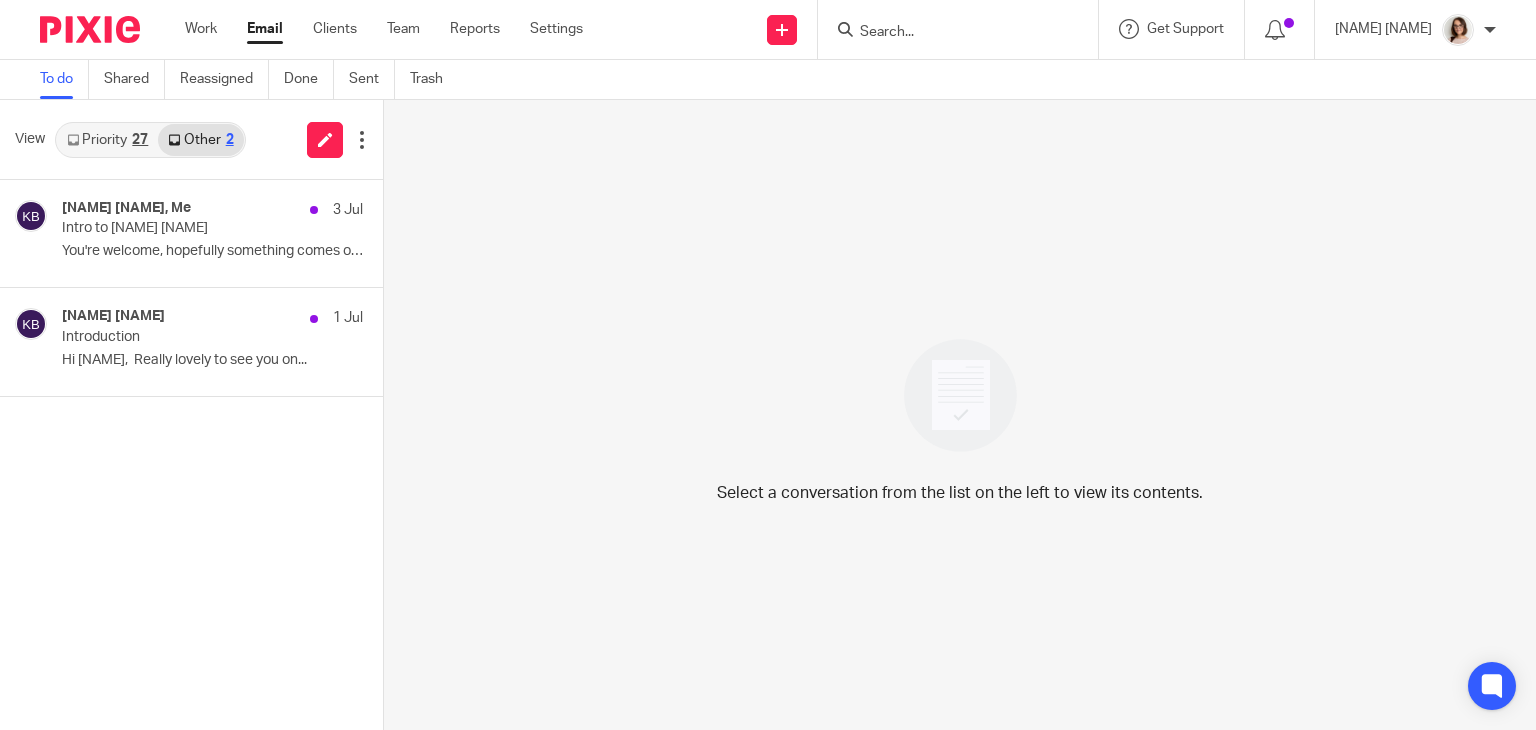 scroll, scrollTop: 0, scrollLeft: 0, axis: both 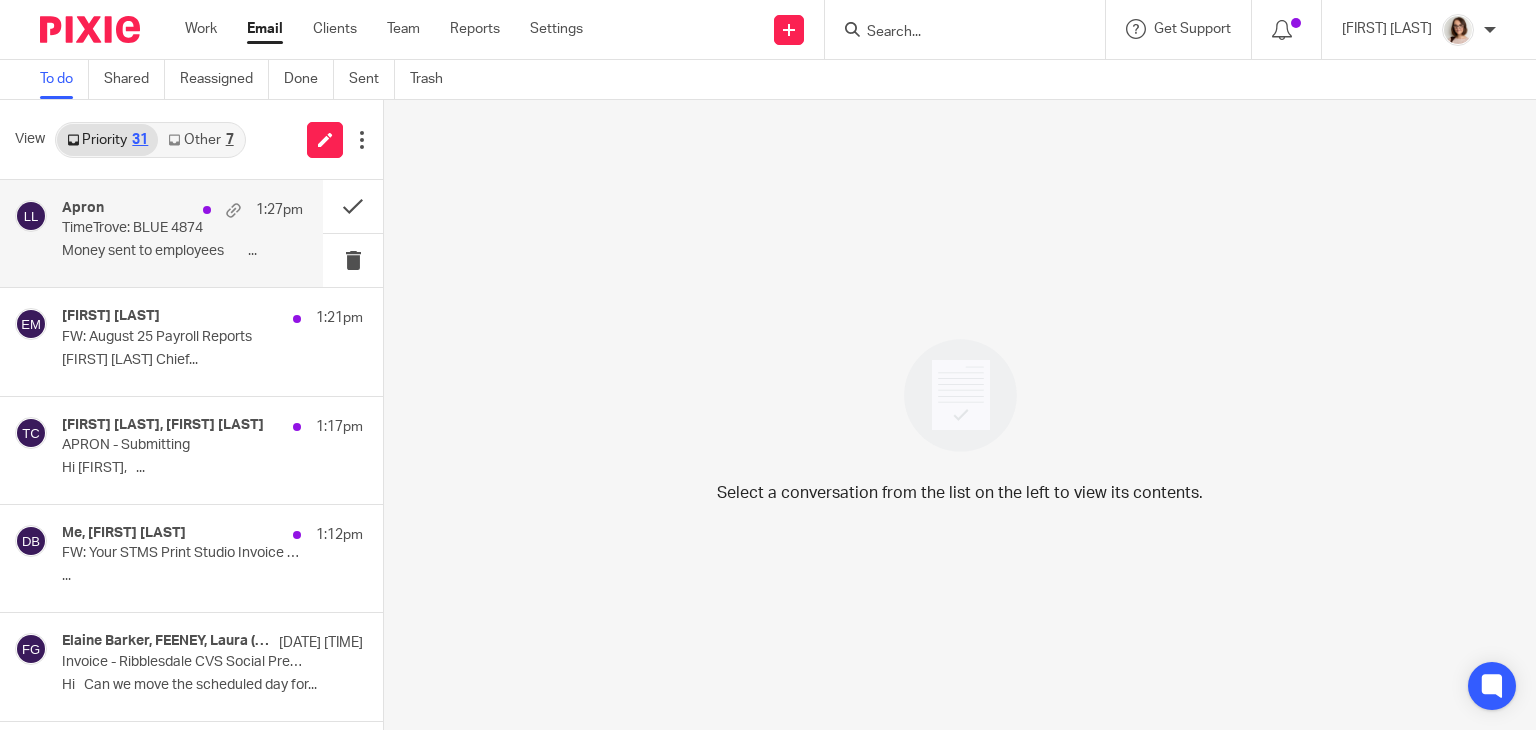 click on "TimeTrove: BLUE 4874" at bounding box center (158, 228) 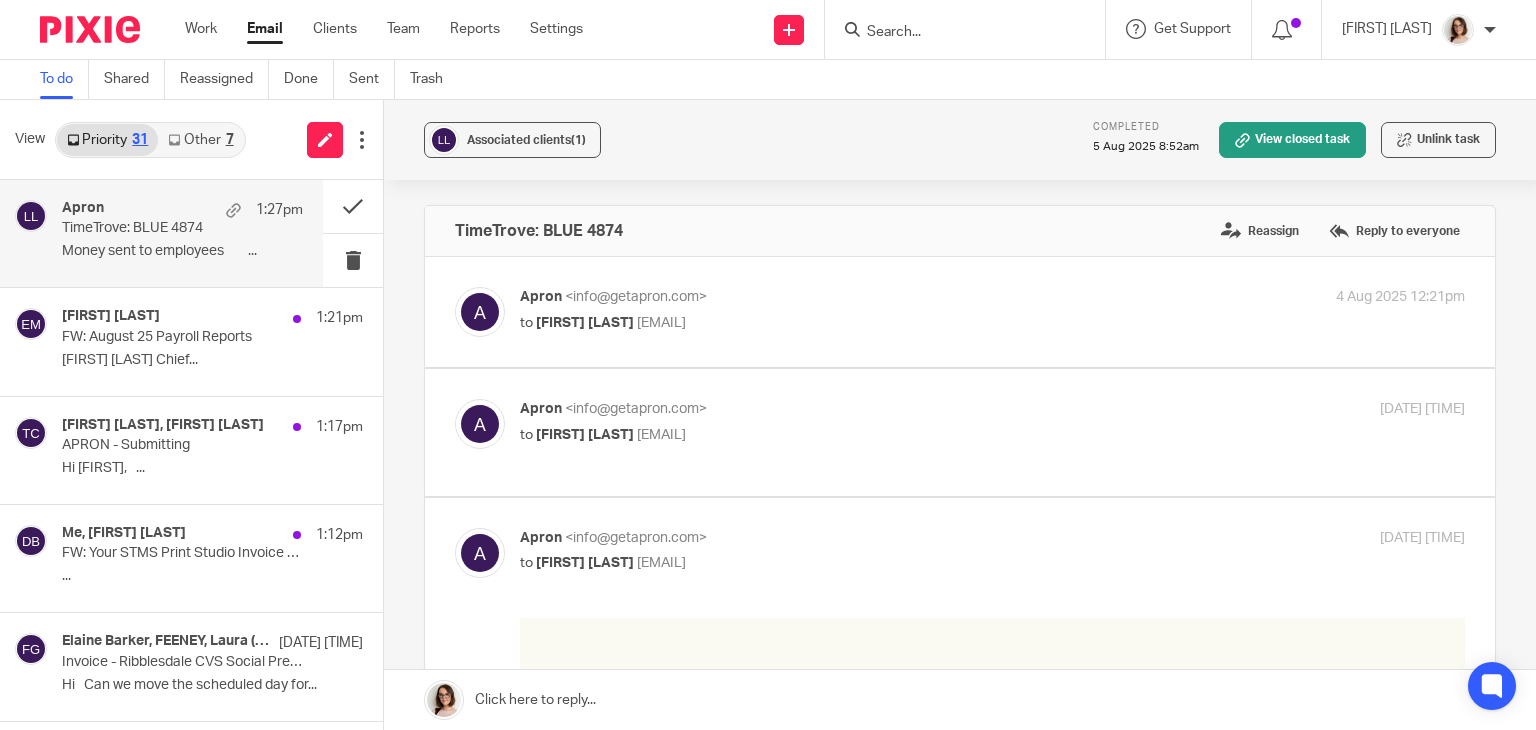 scroll, scrollTop: 0, scrollLeft: 0, axis: both 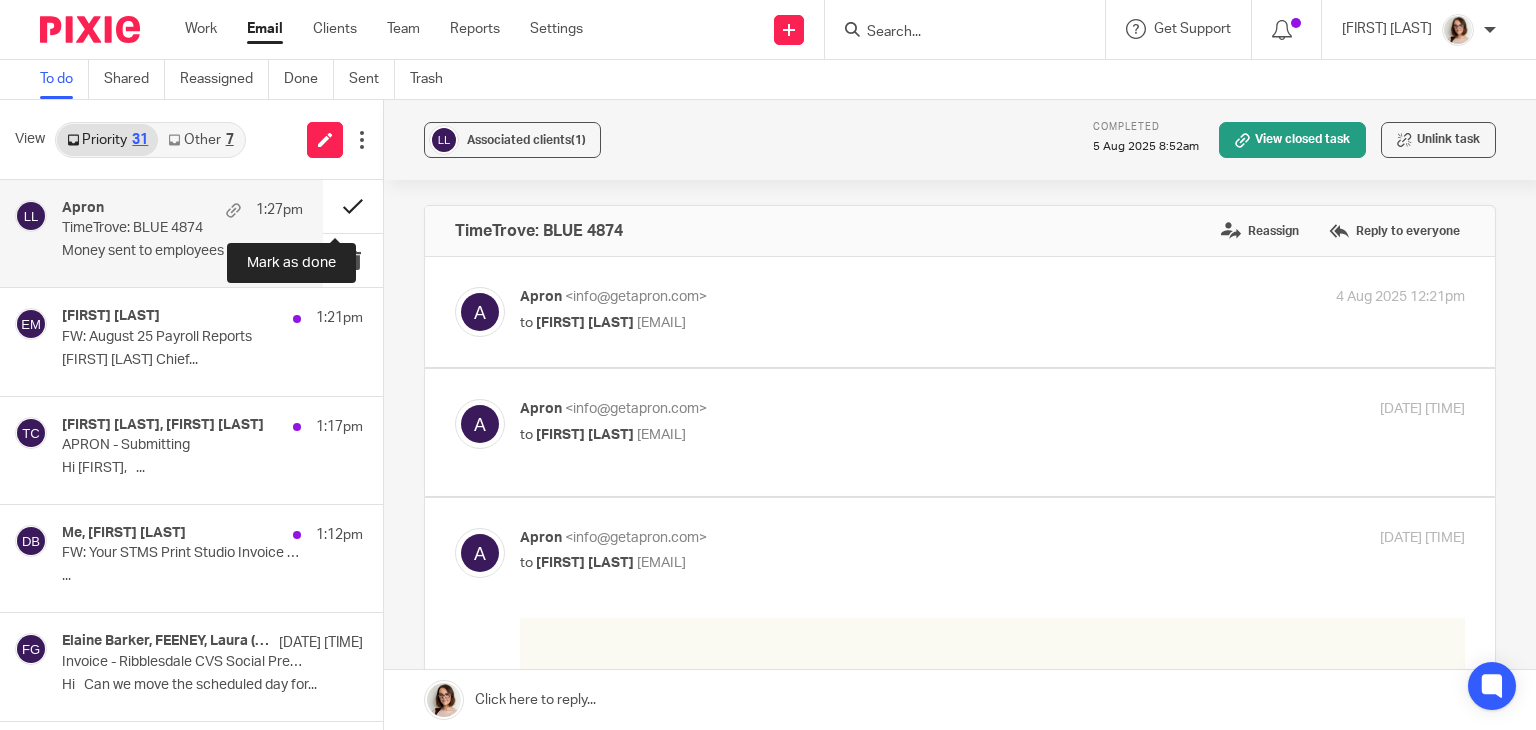 click at bounding box center (353, 206) 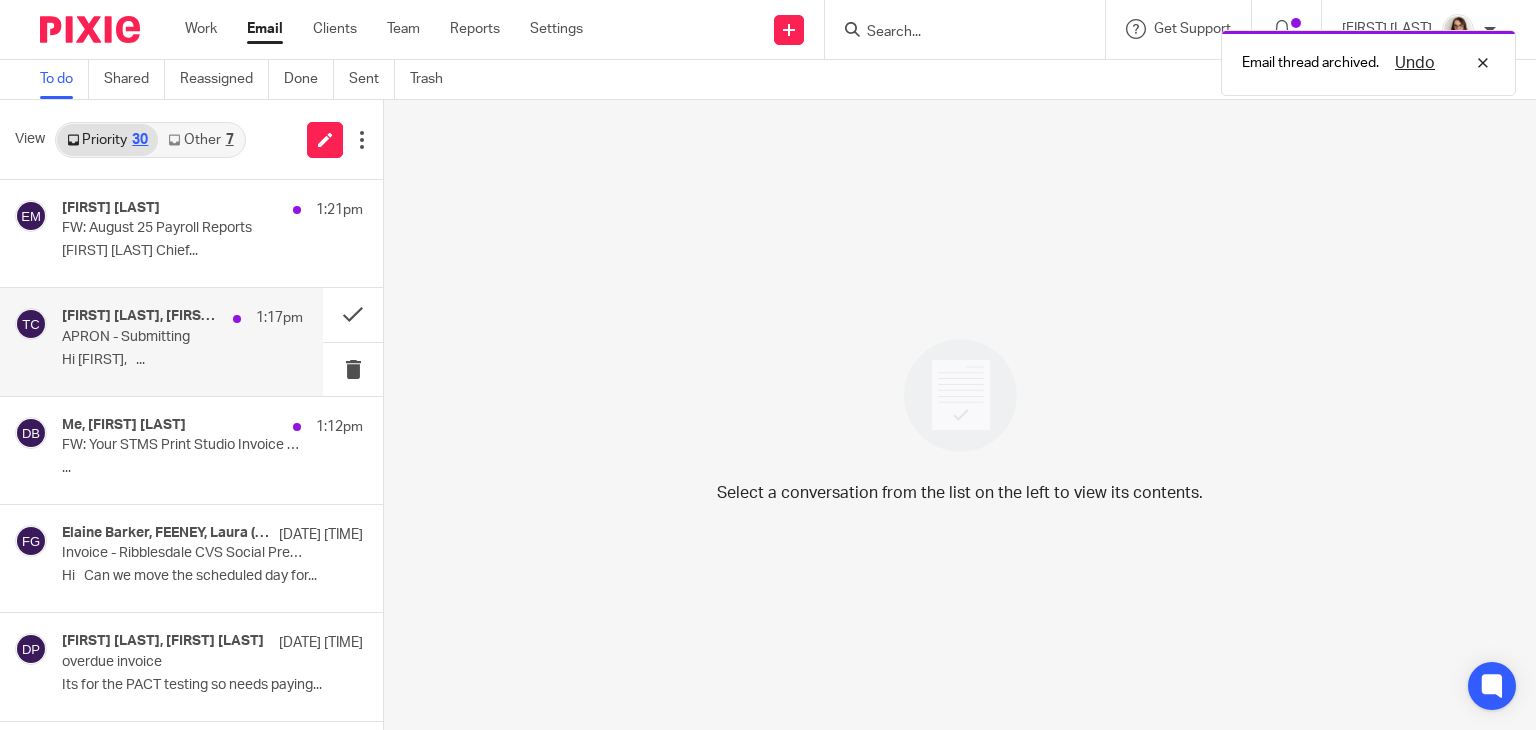click on "Hi Terri,     ..." at bounding box center (182, 360) 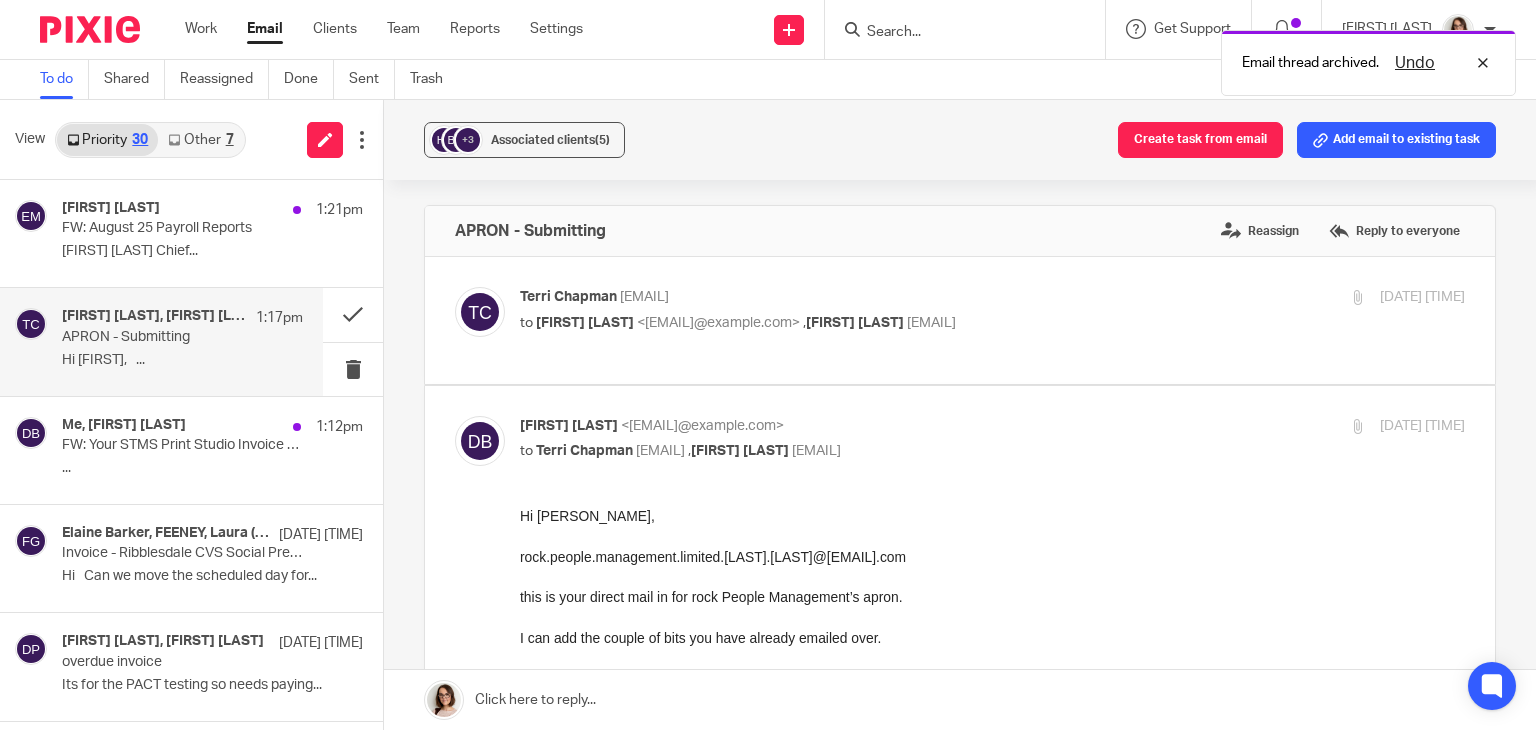 scroll, scrollTop: 0, scrollLeft: 0, axis: both 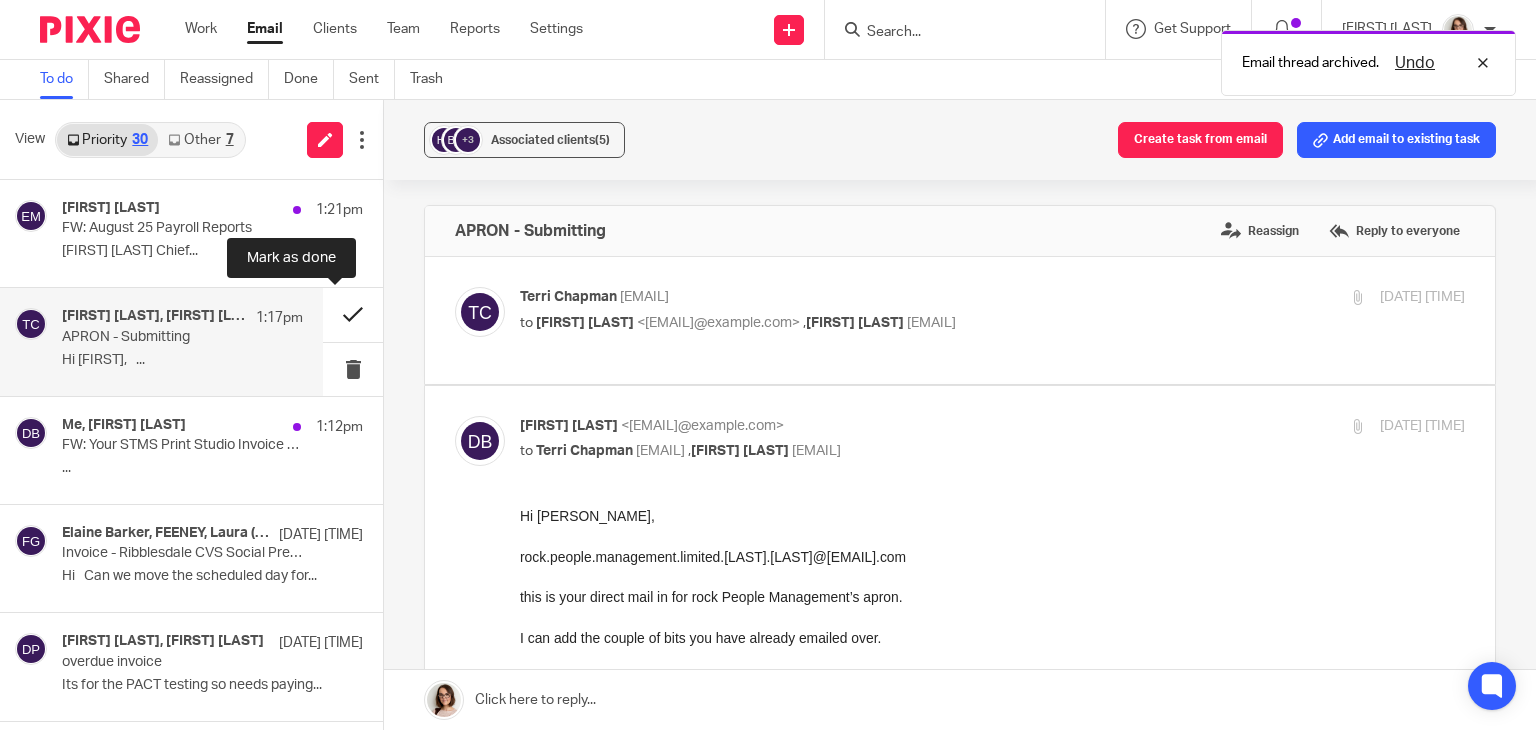 click at bounding box center [353, 314] 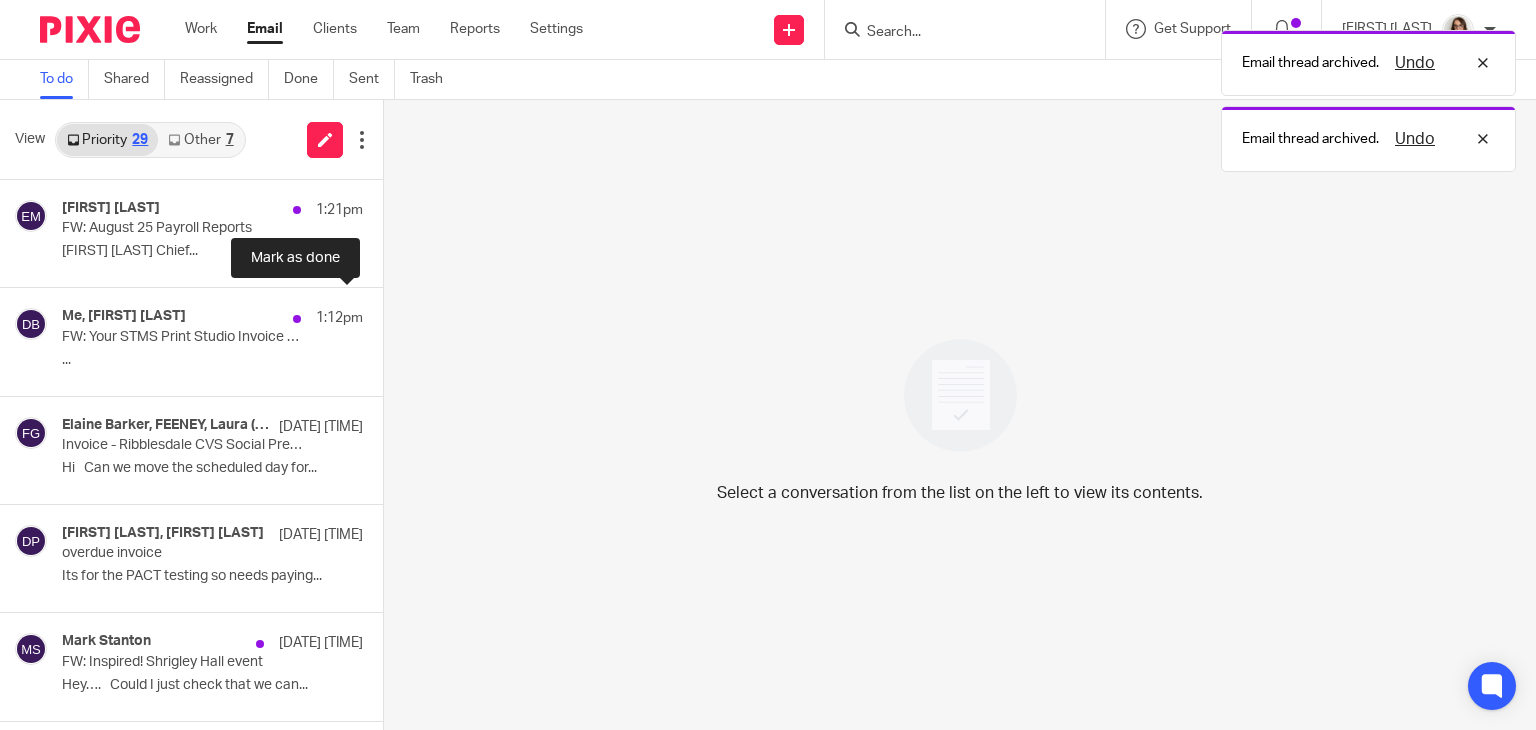 click at bounding box center [391, 314] 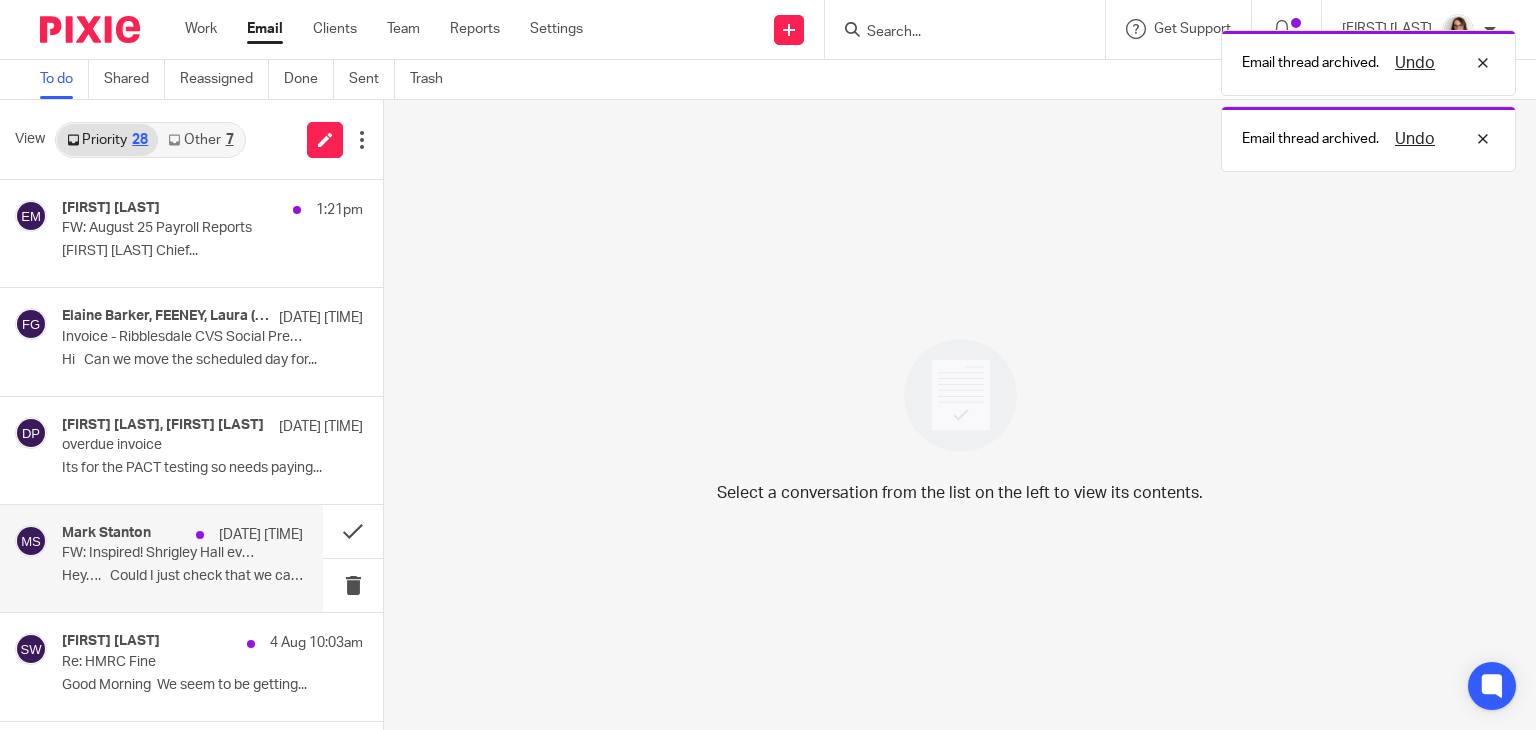 click on "4 Aug 1:29pm" at bounding box center [244, 535] 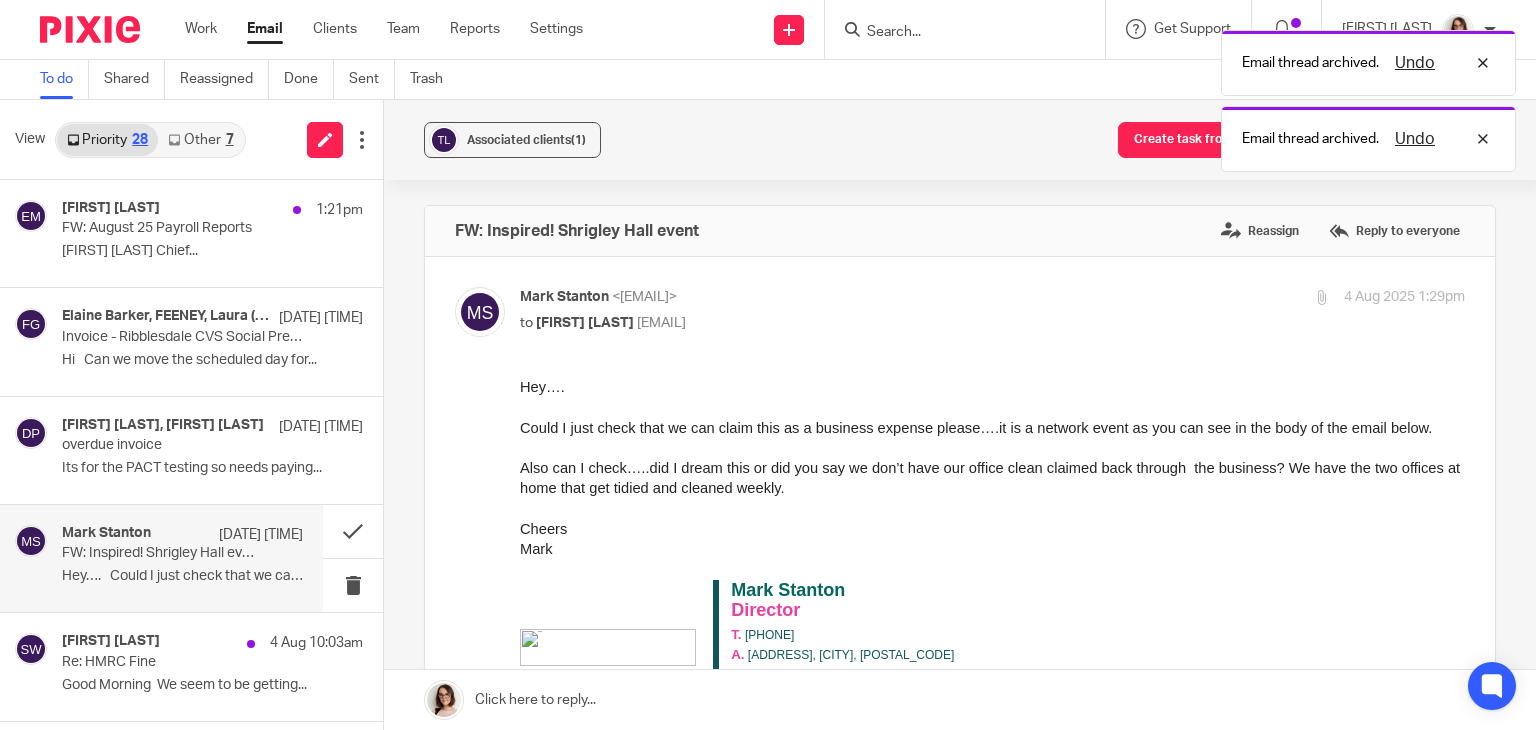 scroll, scrollTop: 0, scrollLeft: 0, axis: both 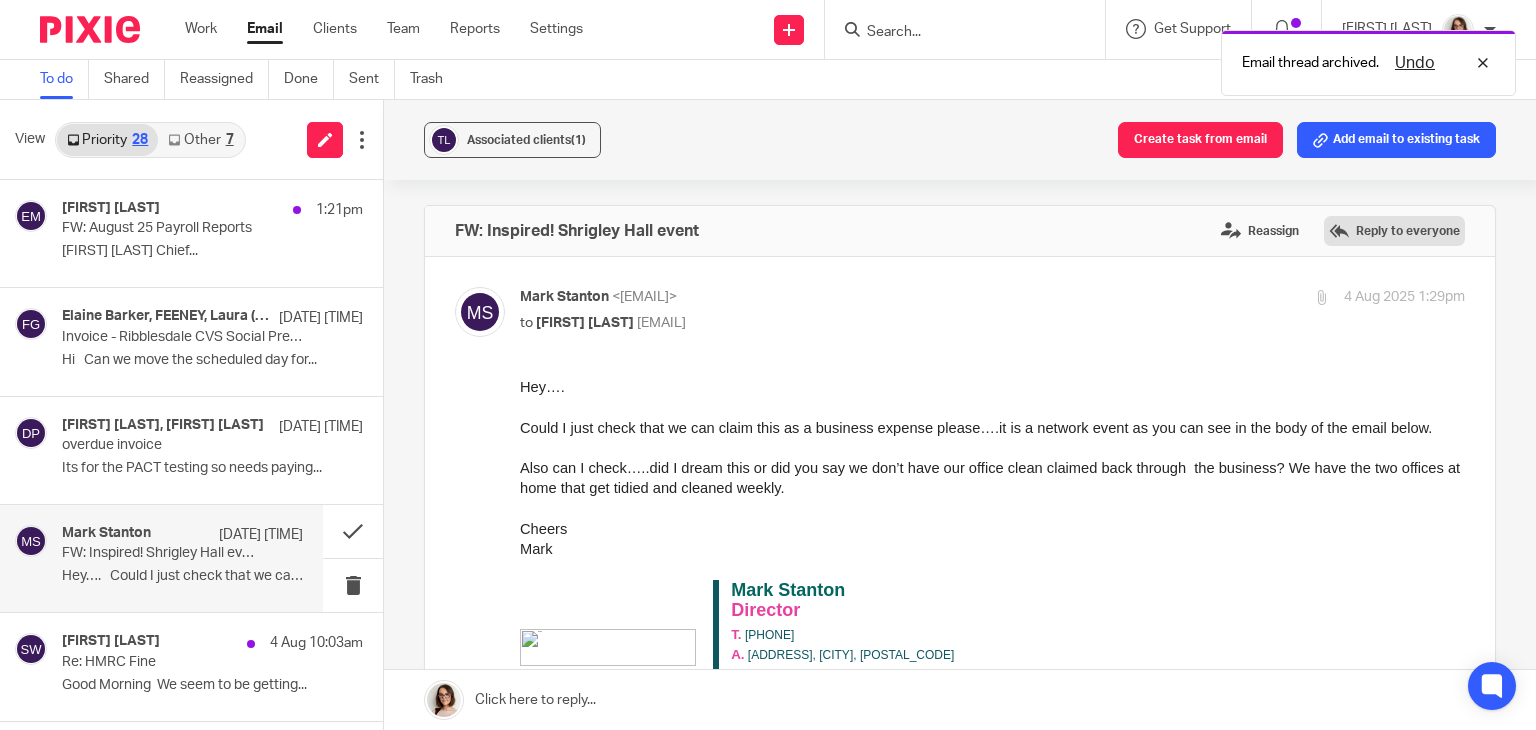 click on "Reply to everyone" at bounding box center (1394, 231) 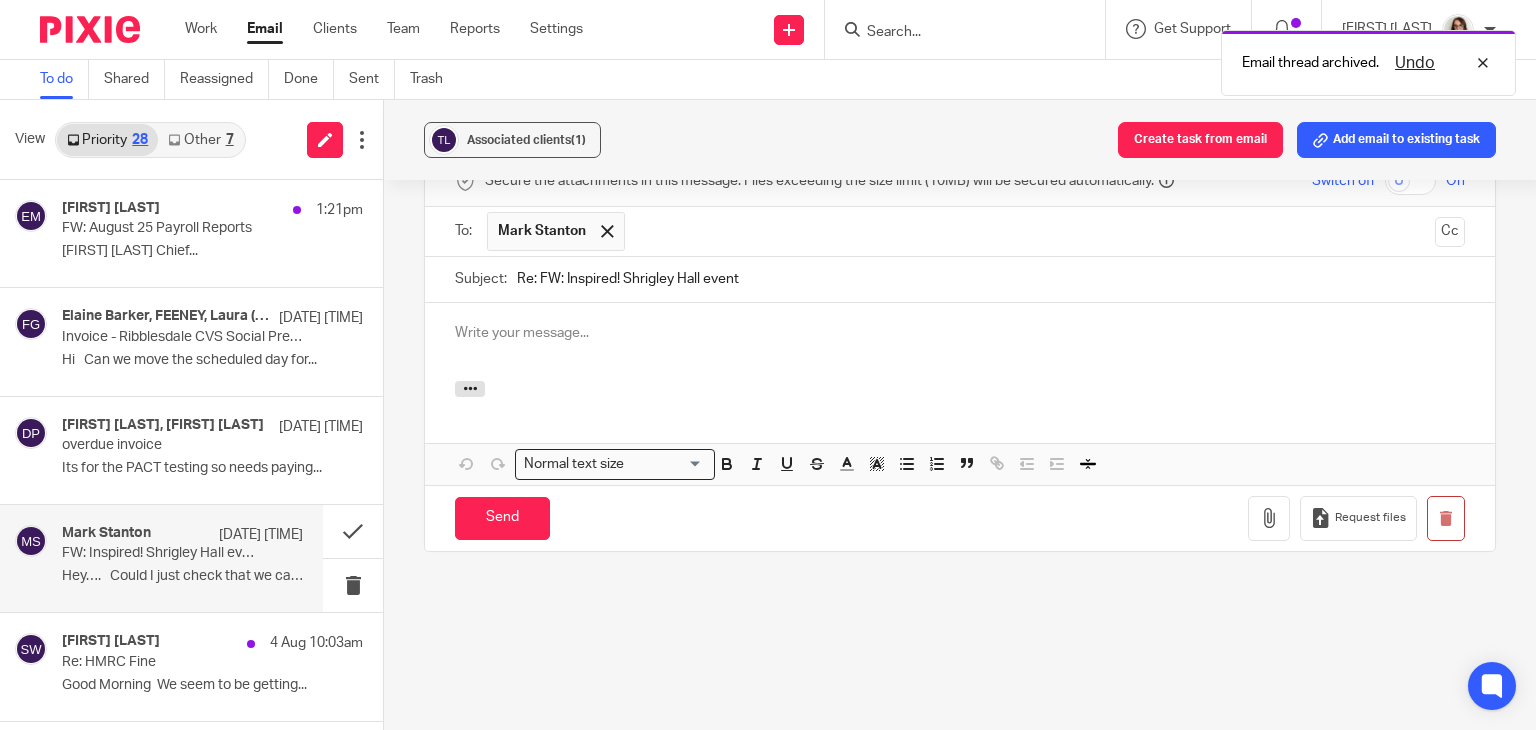 scroll, scrollTop: 0, scrollLeft: 0, axis: both 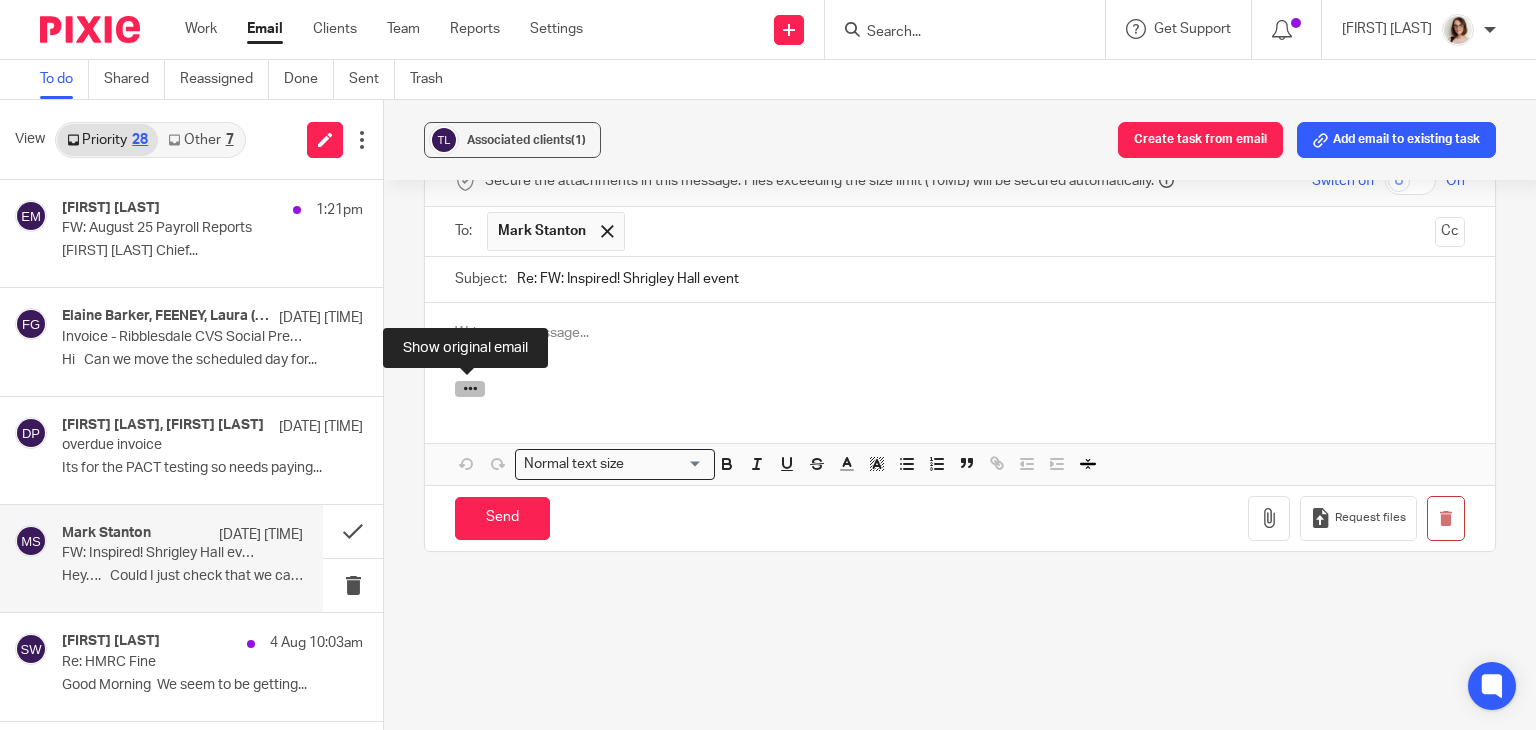 click at bounding box center (470, 388) 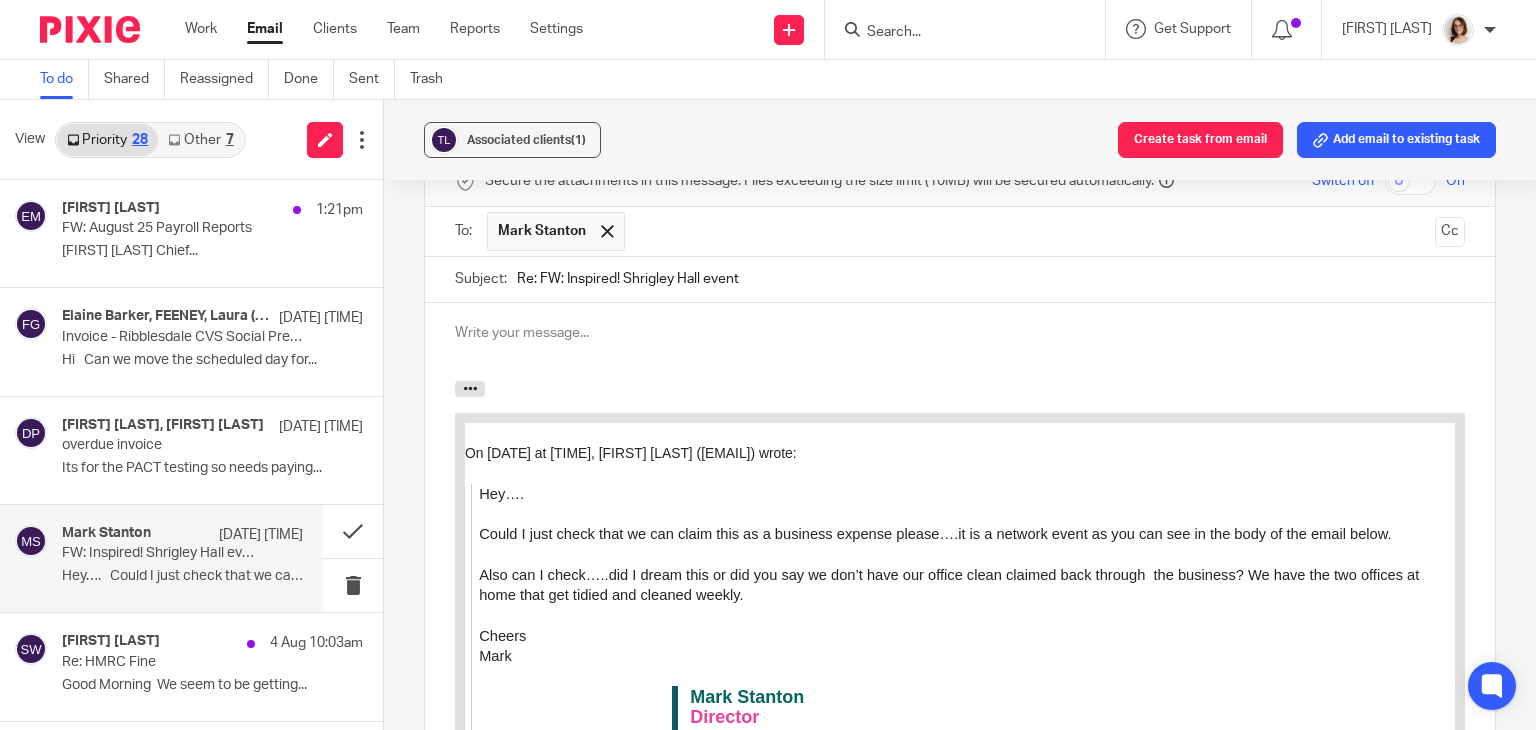 click at bounding box center [960, 333] 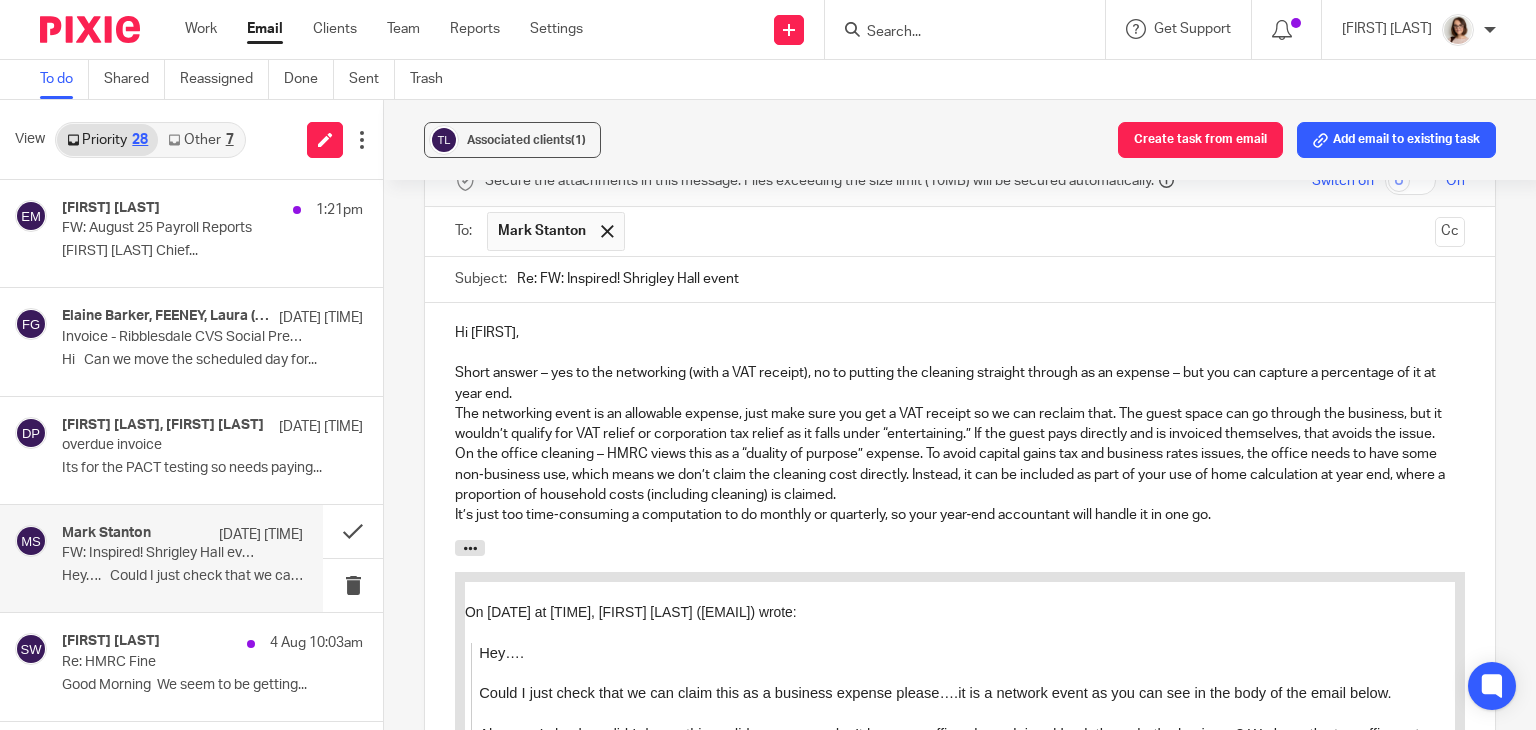 click on "Short answer – yes to the networking (with a VAT receipt), no to putting the cleaning straight through as an expense – but you can capture a percentage of it at year end." at bounding box center [960, 383] 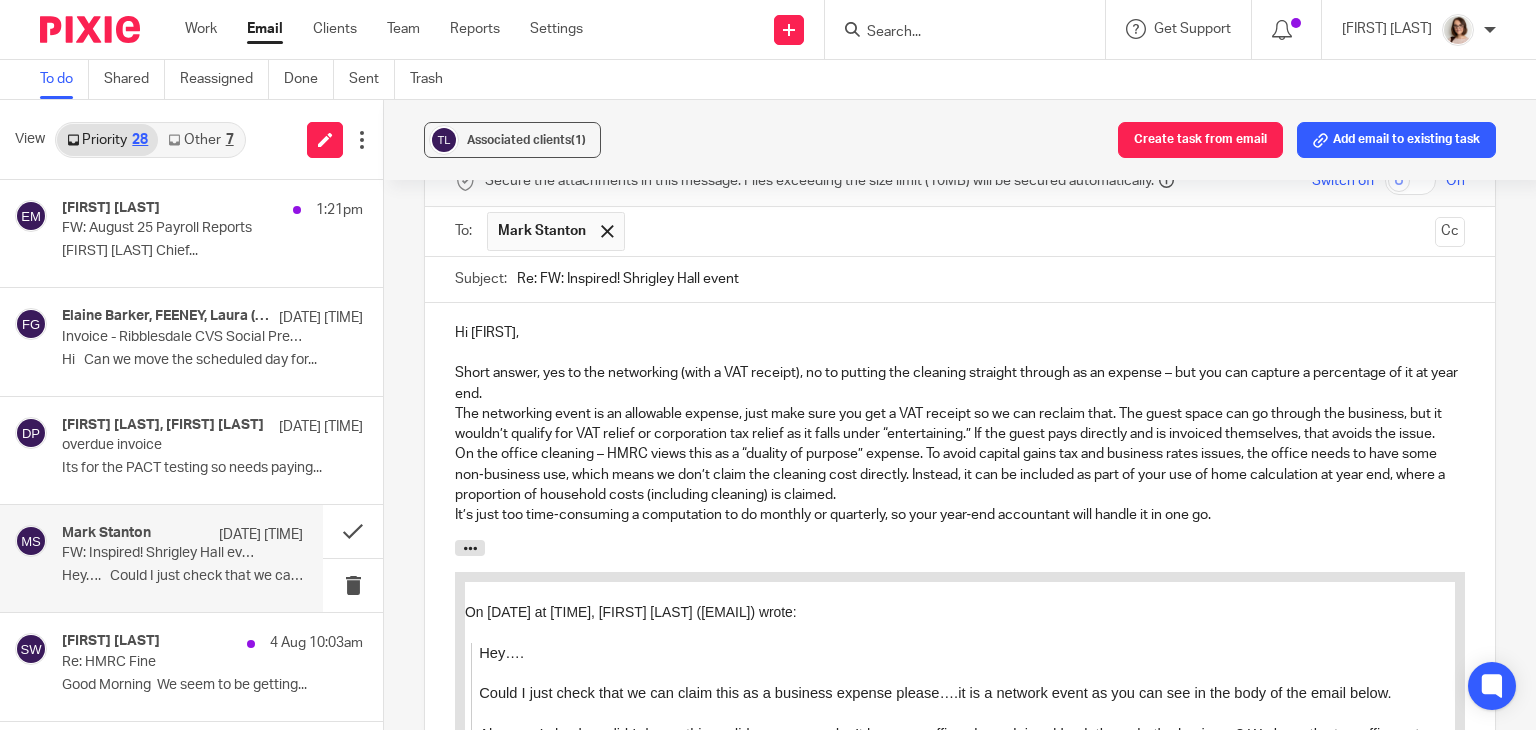 click on "Short answer, yes to the networking (with a VAT receipt), no to putting the cleaning straight through as an expense – but you can capture a percentage of it at year end." at bounding box center [960, 383] 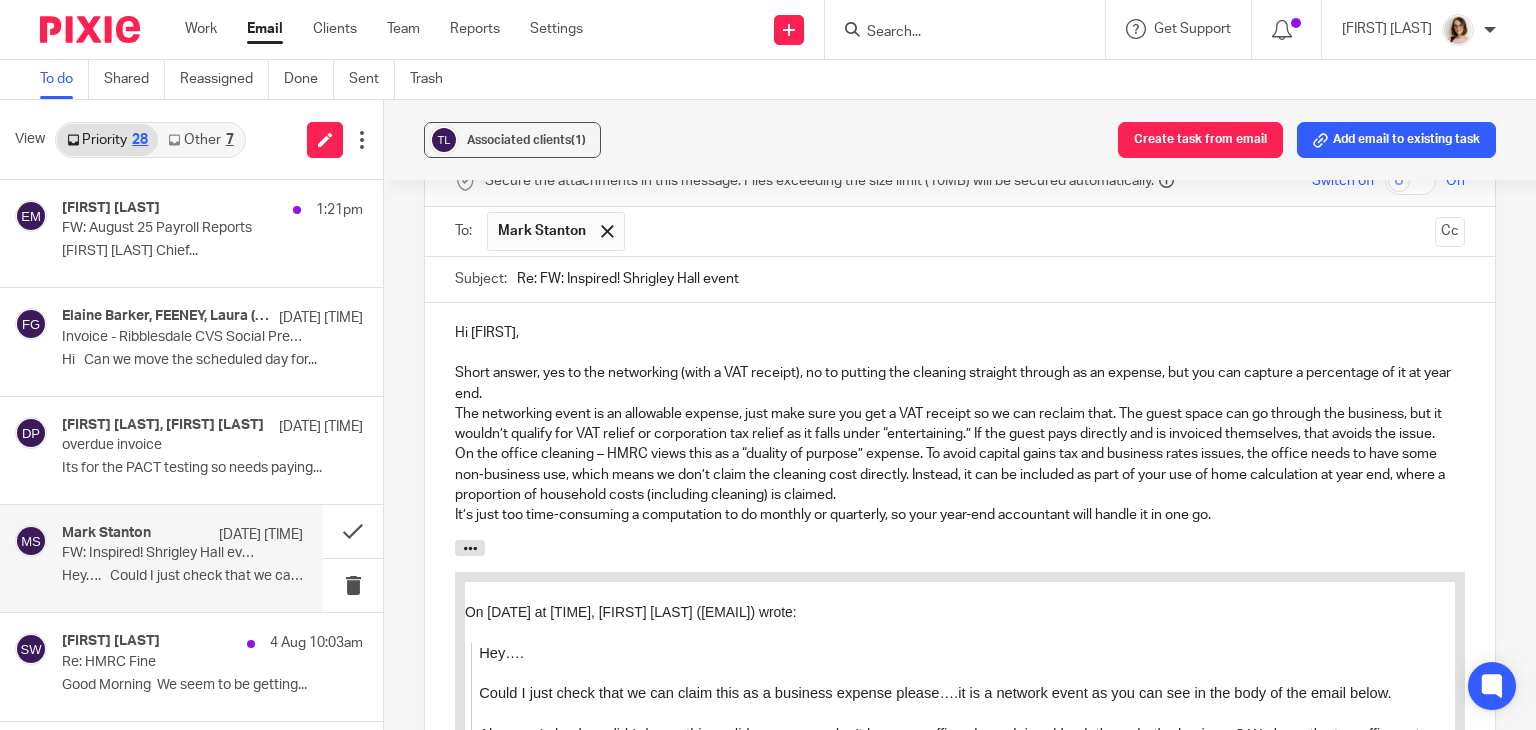 click on "Short answer, yes to the networking (with a VAT receipt), no to putting the cleaning straight through as an expense, but you can capture a percentage of it at year end." at bounding box center (960, 383) 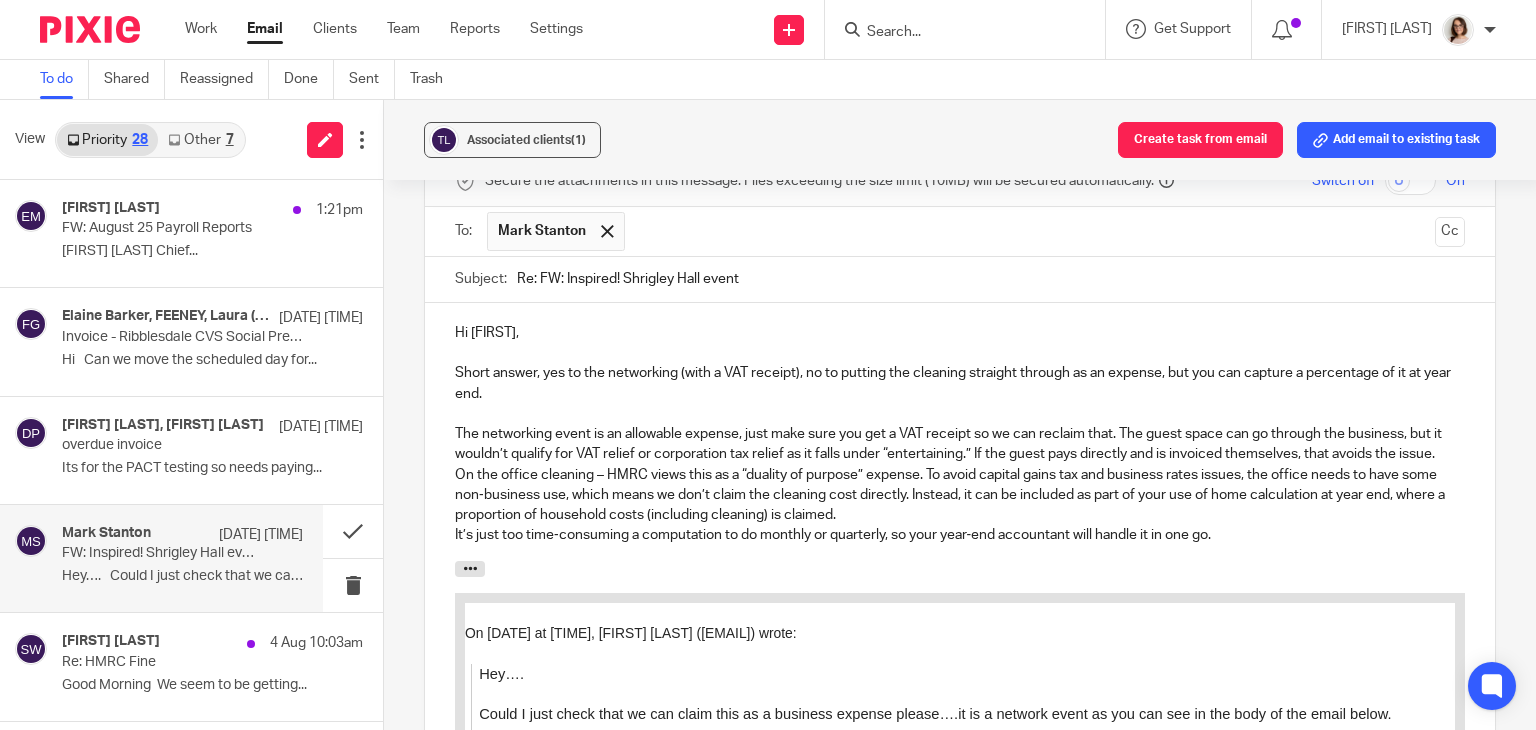 click on "The networking event is an allowable expense, just make sure you get a VAT receipt so we can reclaim that. The guest space can go through the business, but it wouldn’t qualify for VAT relief or corporation tax relief as it falls under “entertaining.” If the guest pays directly and is invoiced themselves, that avoids the issue." at bounding box center (960, 444) 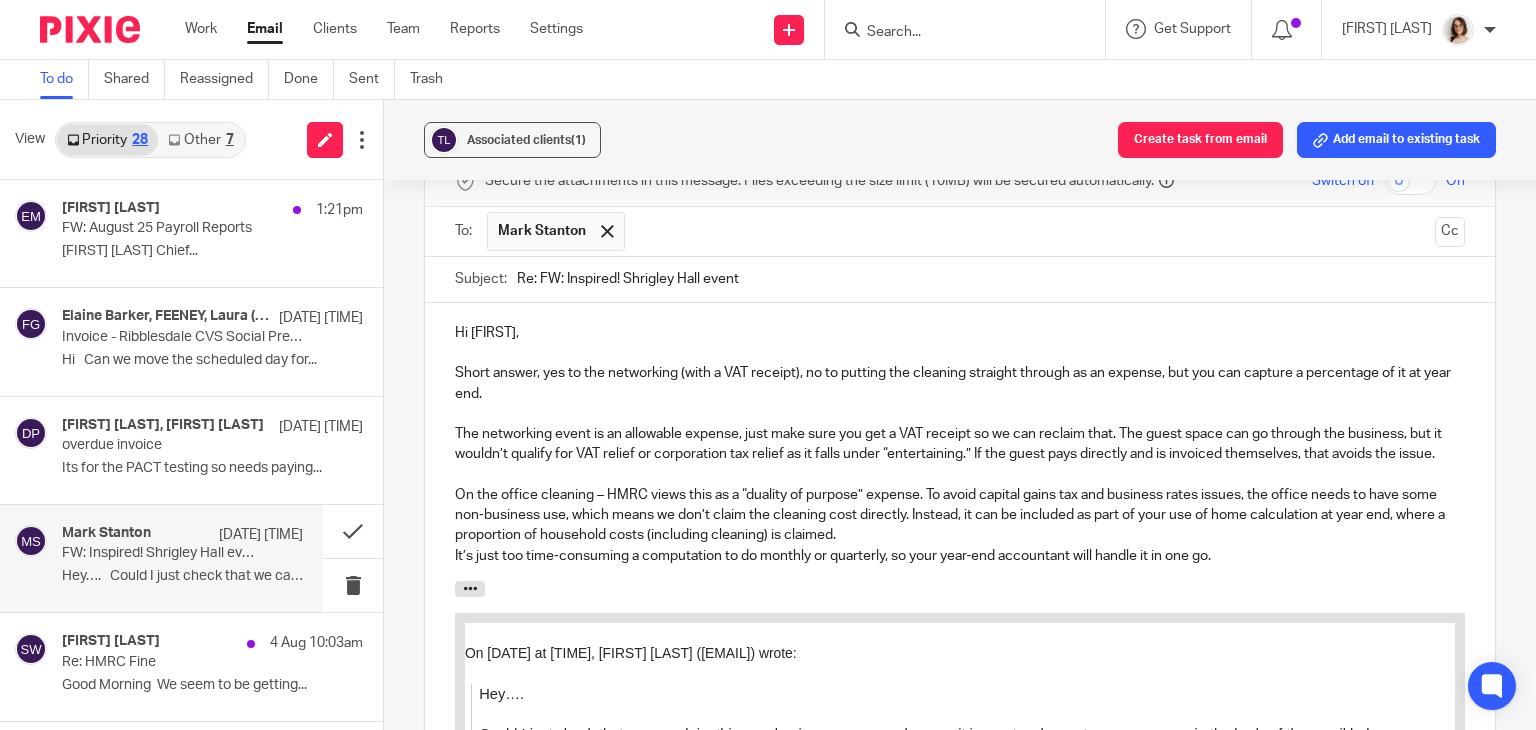 click on "On the office cleaning – HMRC views this as a “duality of purpose” expense. To avoid capital gains tax and business rates issues, the office needs to have some non‑business use, which means we don’t claim the cleaning cost directly. Instead, it can be included as part of your use of home calculation at year end, where a proportion of household costs (including cleaning) is claimed." at bounding box center [960, 515] 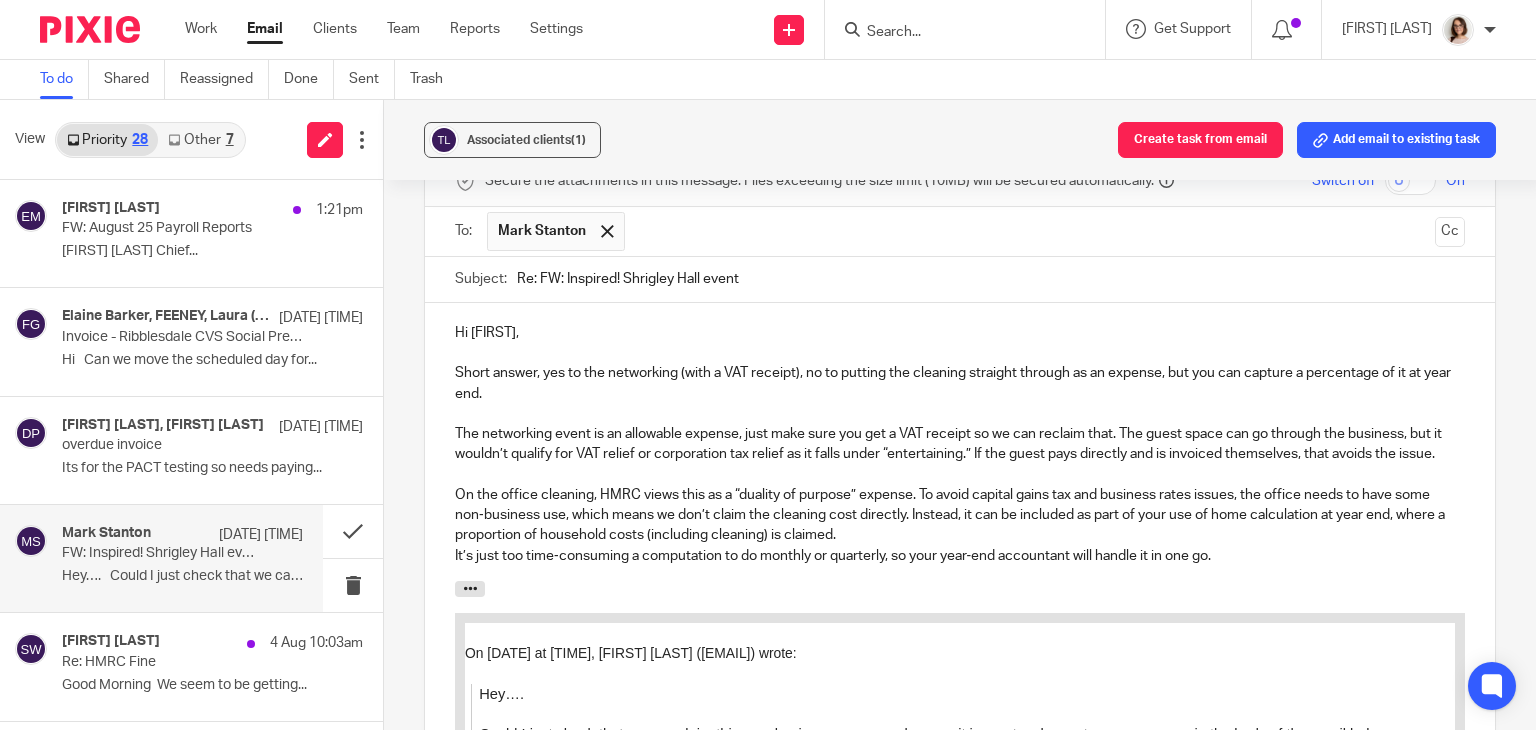 click on "On the office cleaning, HMRC views this as a “duality of purpose” expense. To avoid capital gains tax and business rates issues, the office needs to have some non‑business use, which means we don’t claim the cleaning cost directly. Instead, it can be included as part of your use of home calculation at year end, where a proportion of household costs (including cleaning) is claimed." at bounding box center (960, 515) 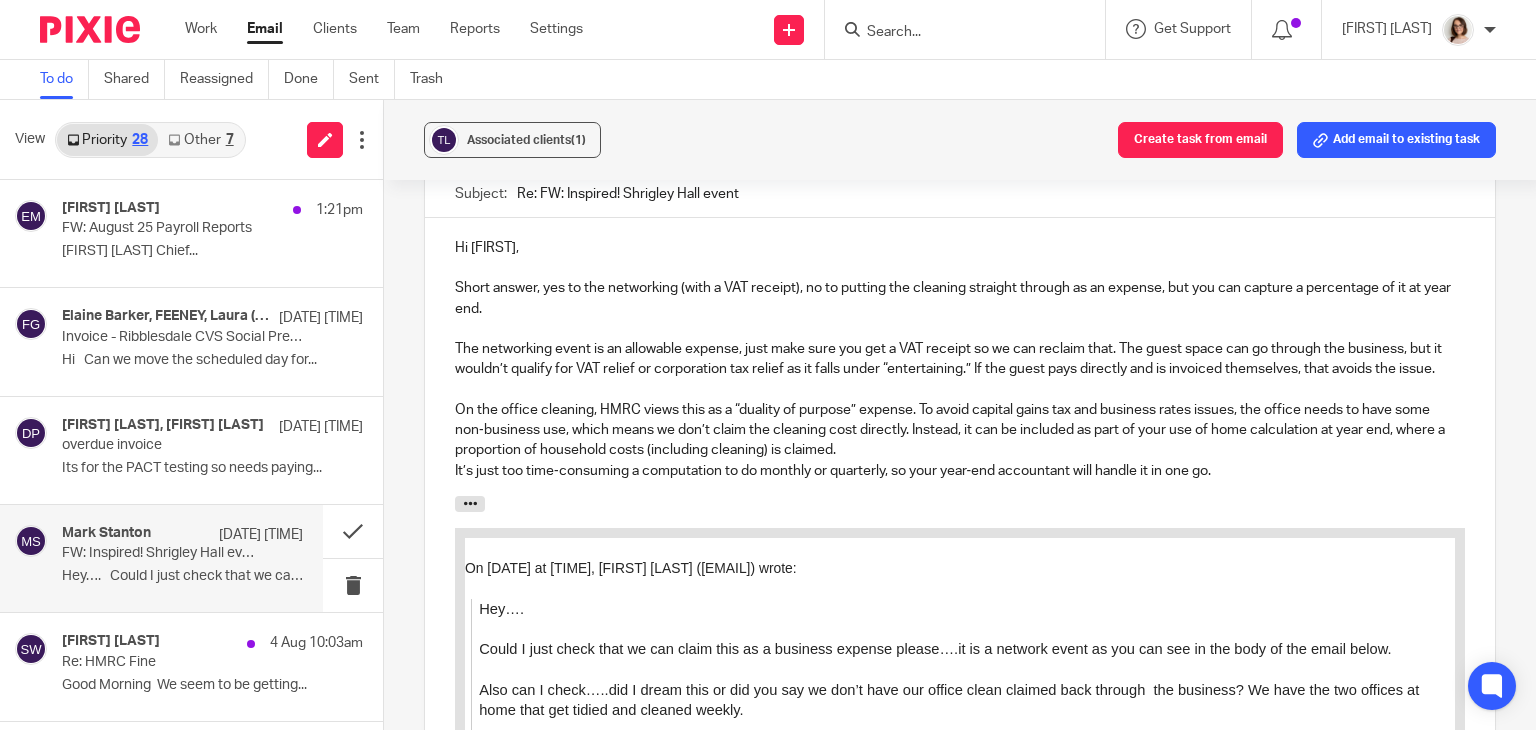 scroll, scrollTop: 2176, scrollLeft: 0, axis: vertical 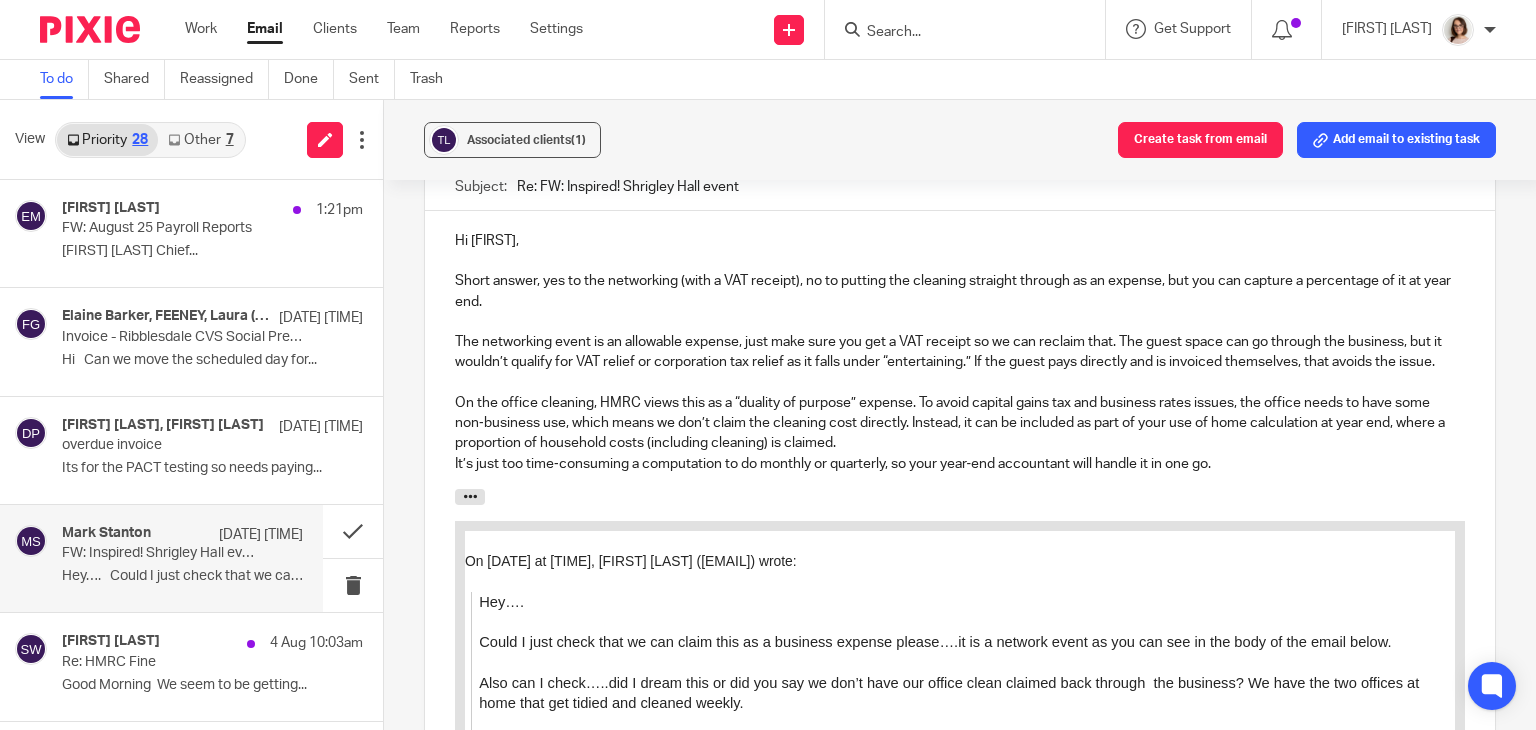 click on "On the office cleaning, HMRC views this as a “duality of purpose” expense. To avoid capital gains tax and business rates issues, the office needs to have some non‑business use, which means we don’t claim the cleaning cost directly. Instead, it can be included as part of your use of home calculation at year end, where a proportion of household costs (including cleaning) is claimed." at bounding box center (960, 423) 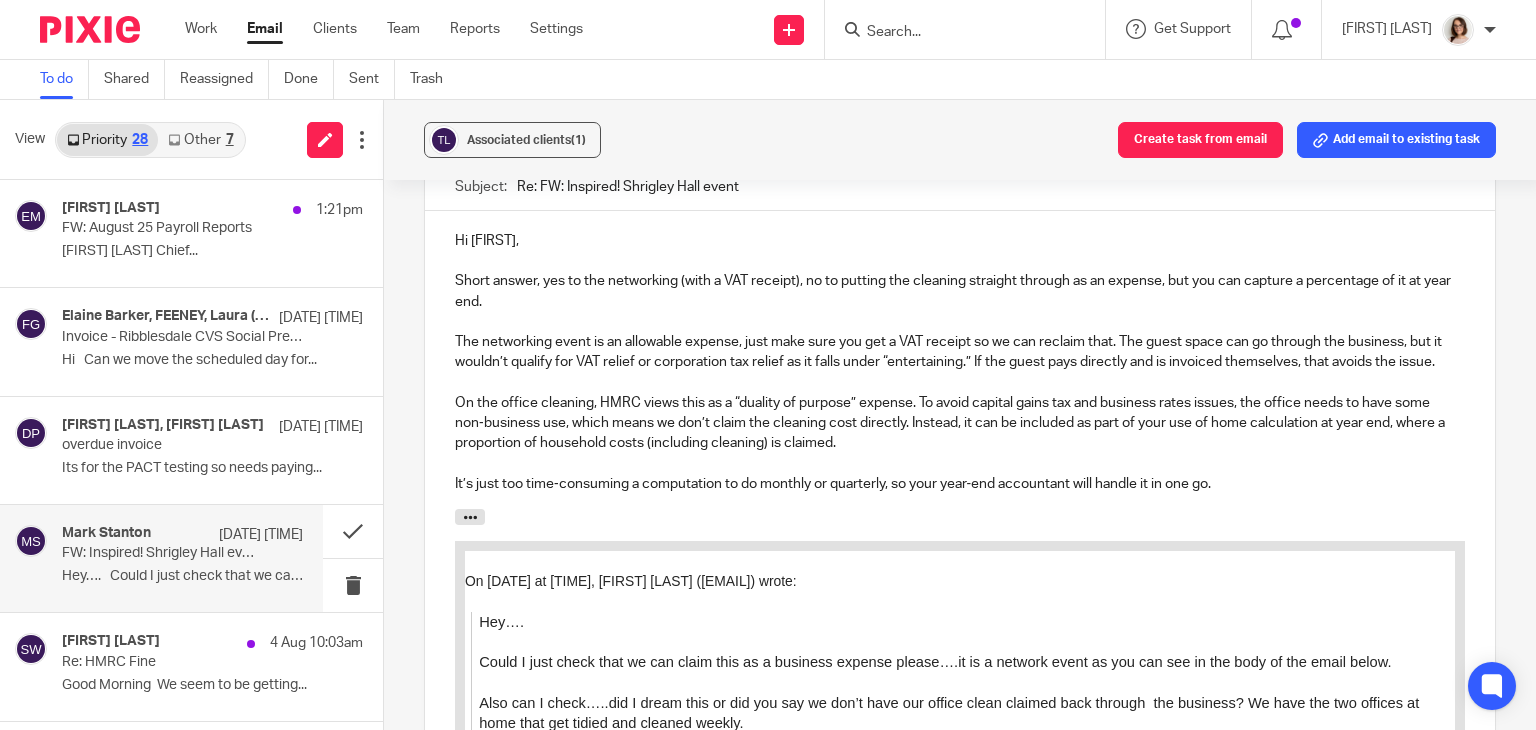 click on "It’s just too time‑consuming a computation to do monthly or quarterly, so your year‑end accountant will handle it in one go." at bounding box center (960, 484) 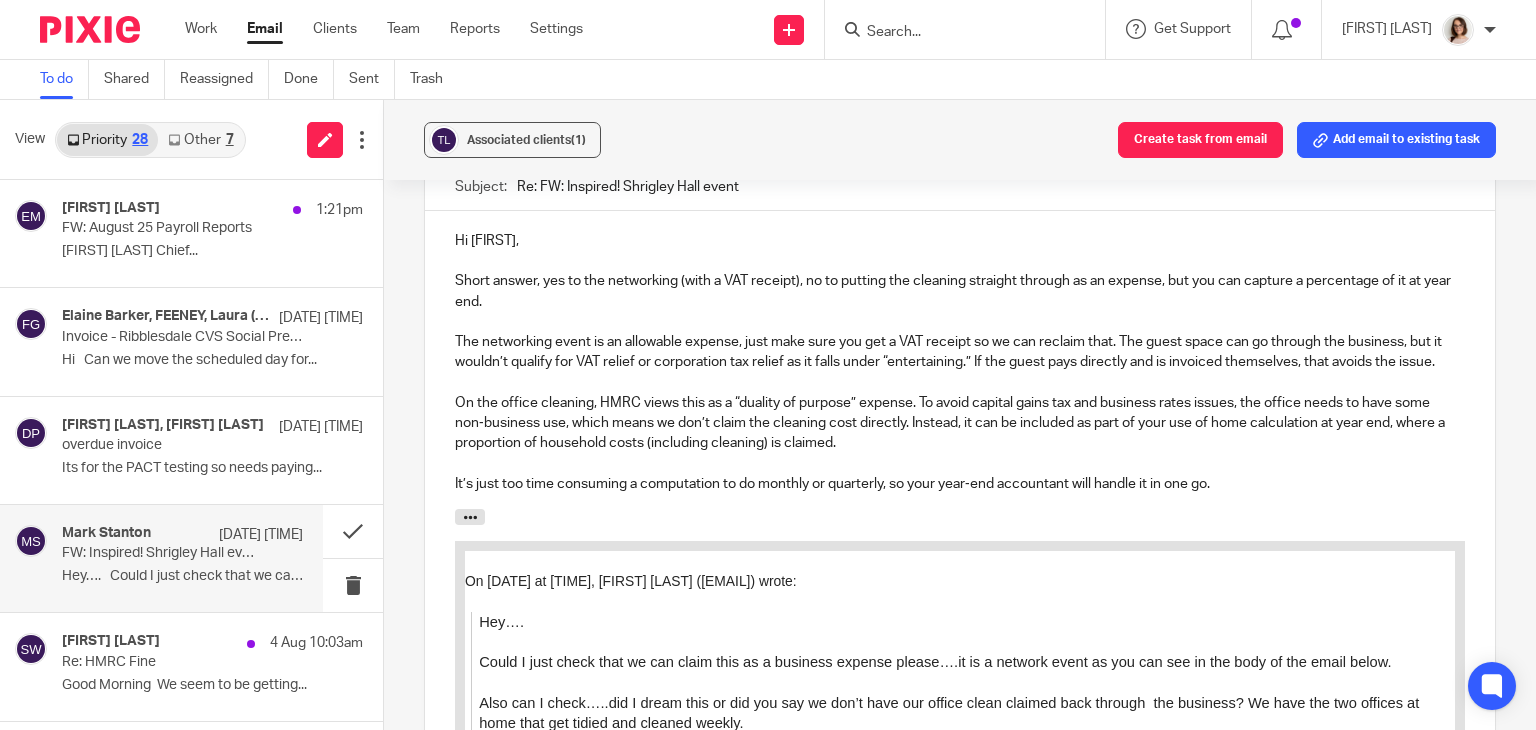 click on "It’s just too time consuming a computation to do monthly or quarterly, so your year‑end accountant will handle it in one go." at bounding box center (960, 484) 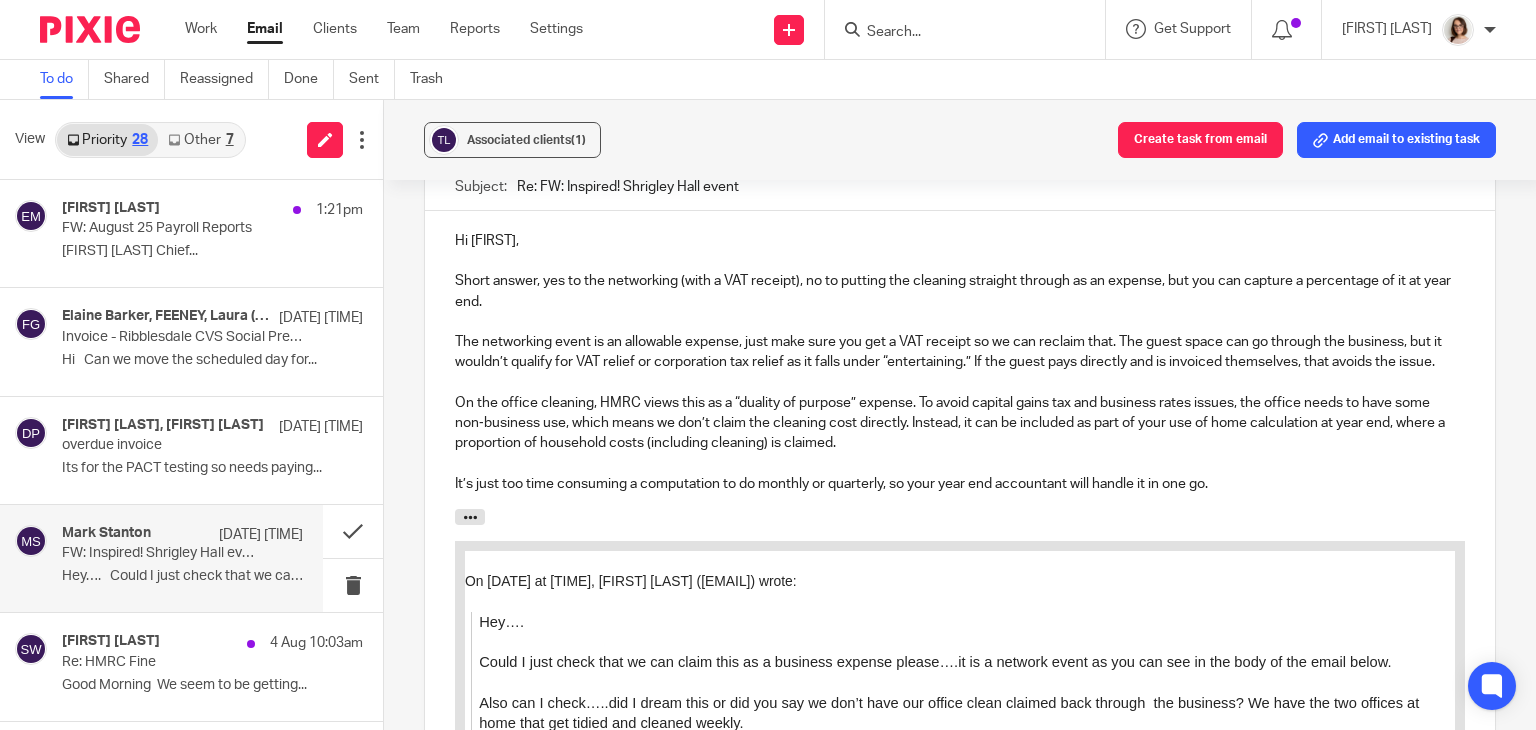 click on "It’s just too time consuming a computation to do monthly or quarterly, so your year end accountant will handle it in one go." at bounding box center [960, 484] 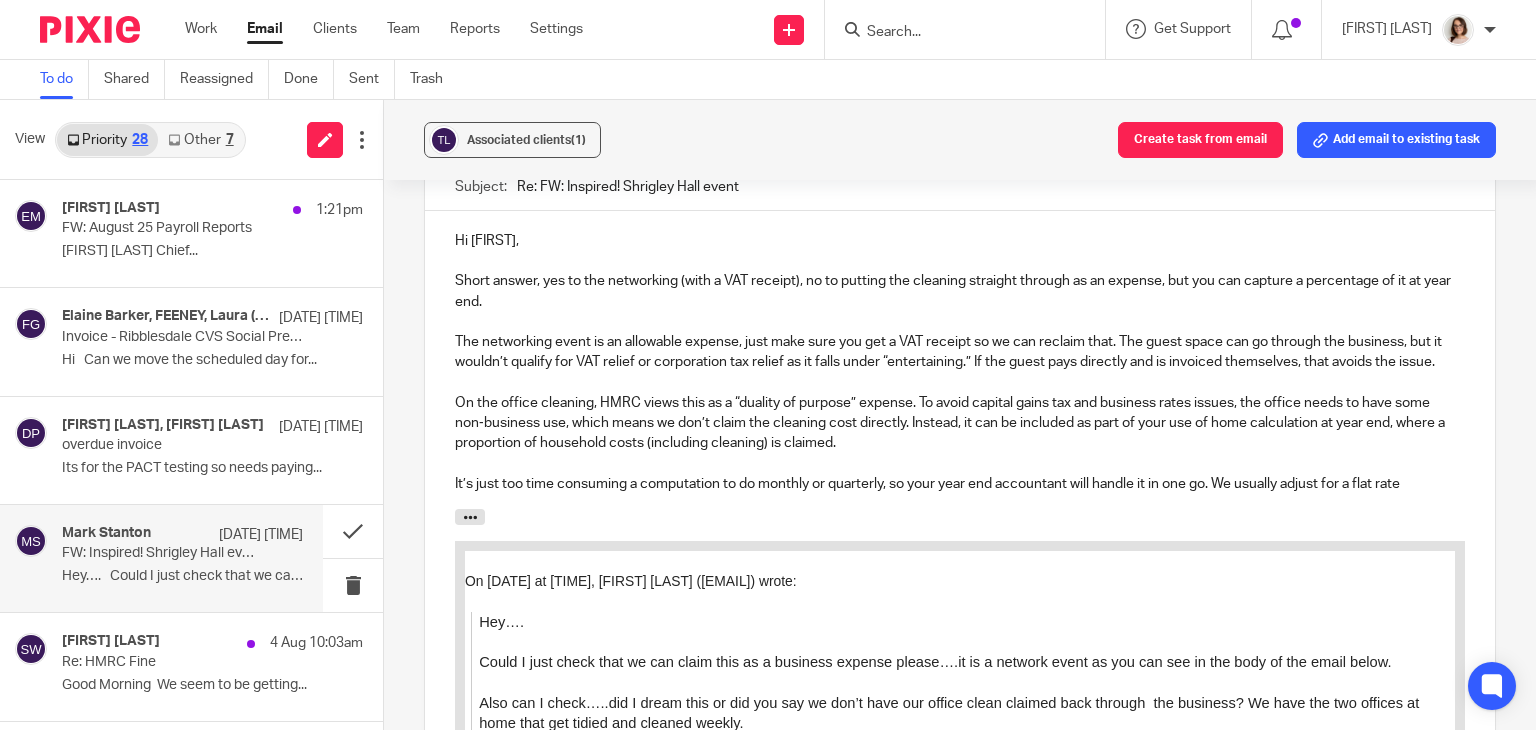 click on "It’s just too time consuming a computation to do monthly or quarterly, so your year end accountant will handle it in one go. We usually adjust for a flat rate" at bounding box center (960, 484) 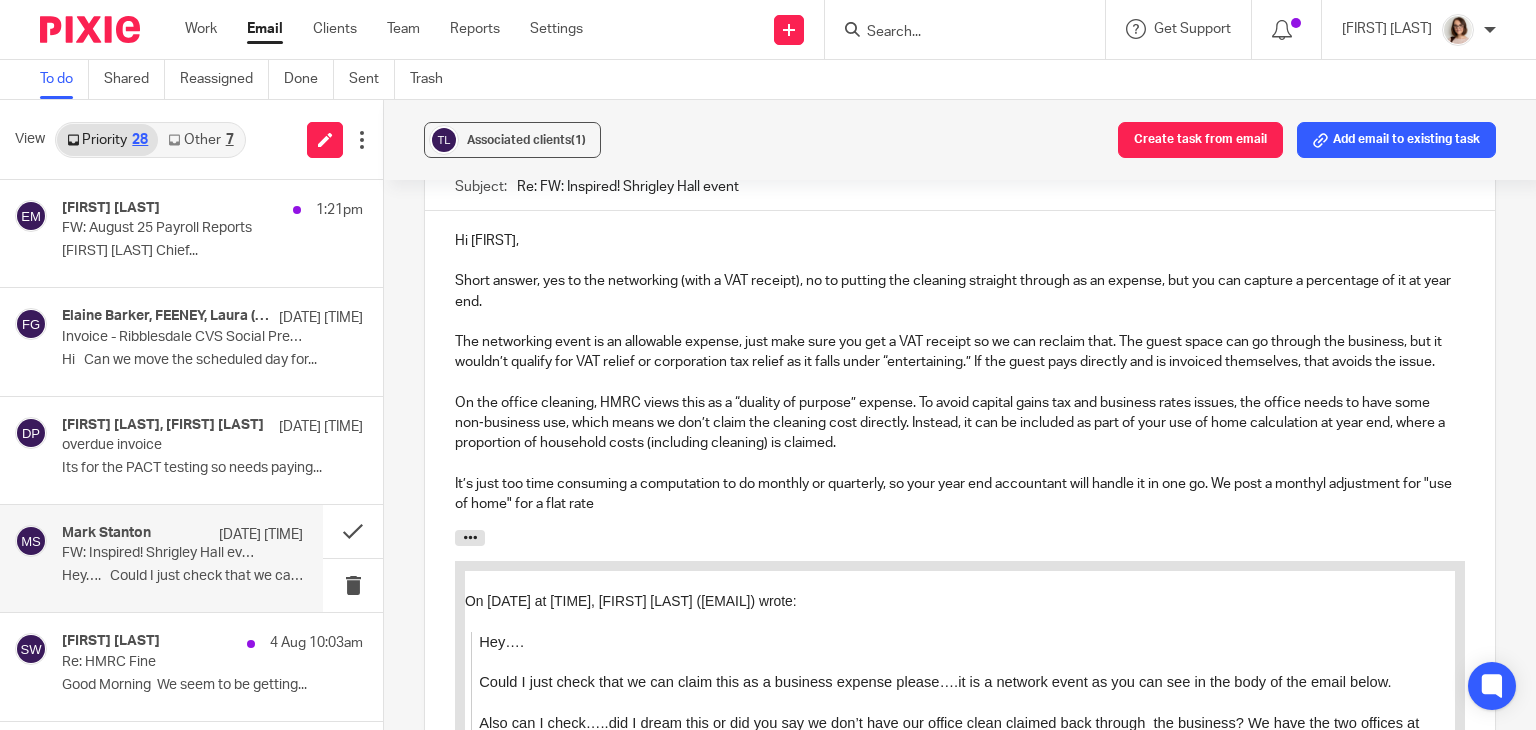 click on "It’s just too time consuming a computation to do monthly or quarterly, so your year end accountant will handle it in one go. We post a monthyl adjustment for "use of home" for a flat rate" at bounding box center [960, 494] 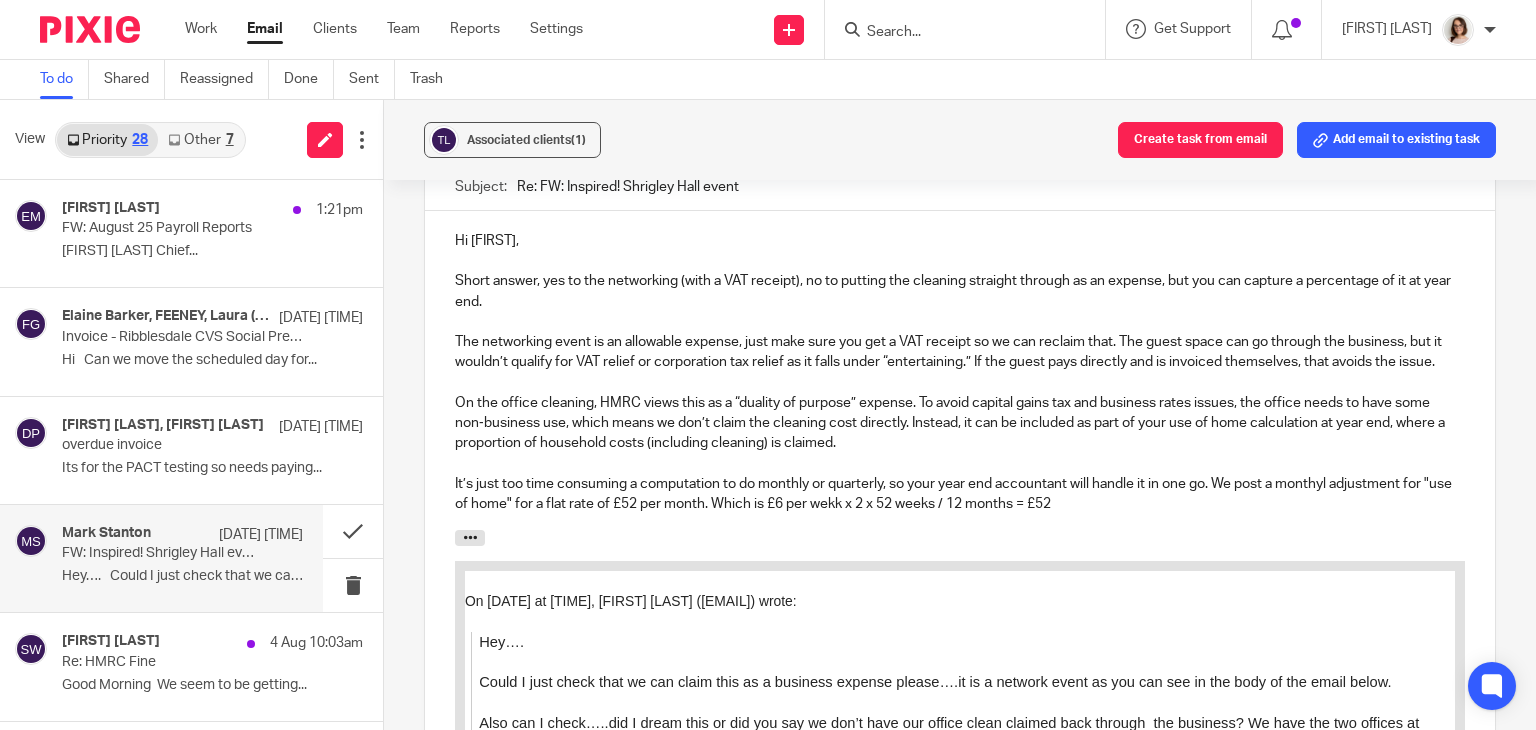 click on "It’s just too time consuming a computation to do monthly or quarterly, so your year end accountant will handle it in one go. We post a monthyl adjustment for "use of home" for a flat rate of £52 per month. Which is £6 per wekk x 2 x 52 weeks / 12 months = £52" at bounding box center [960, 494] 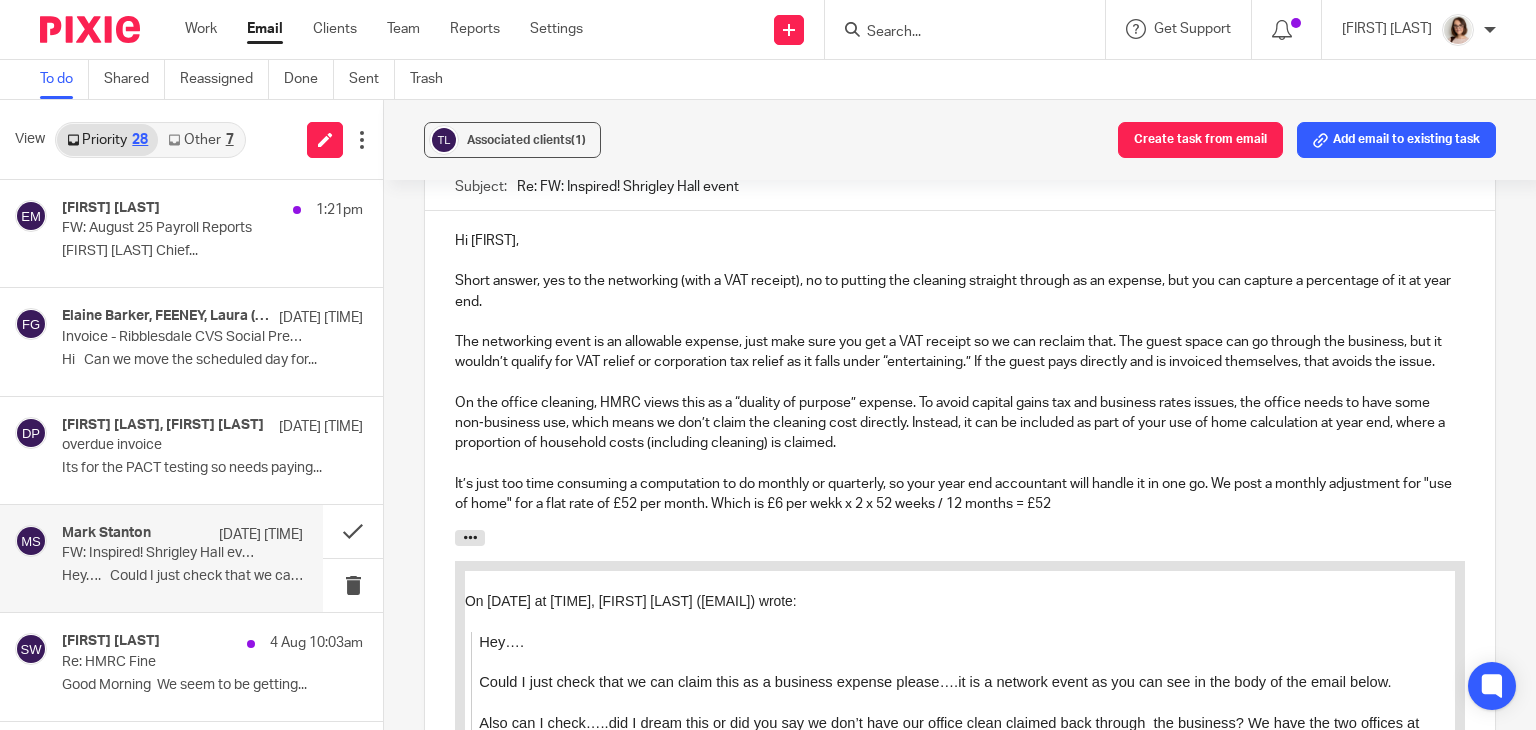 click on "It’s just too time consuming a computation to do monthly or quarterly, so your year end accountant will handle it in one go. We post a monthly adjustment for "use of home" for a flat rate of £52 per month. Which is £6 per wekk x 2 x 52 weeks / 12 months = £52" at bounding box center (960, 494) 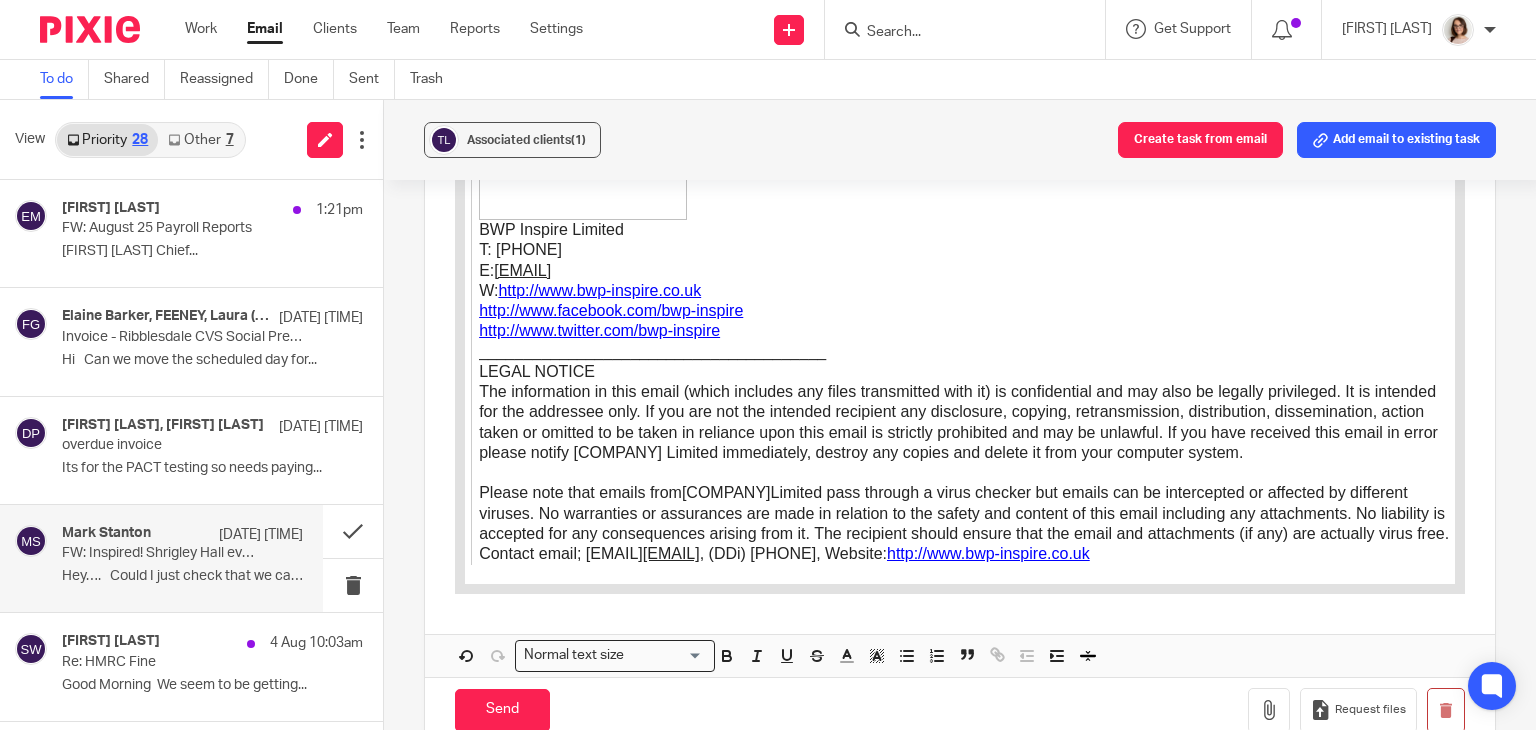 scroll, scrollTop: 4305, scrollLeft: 0, axis: vertical 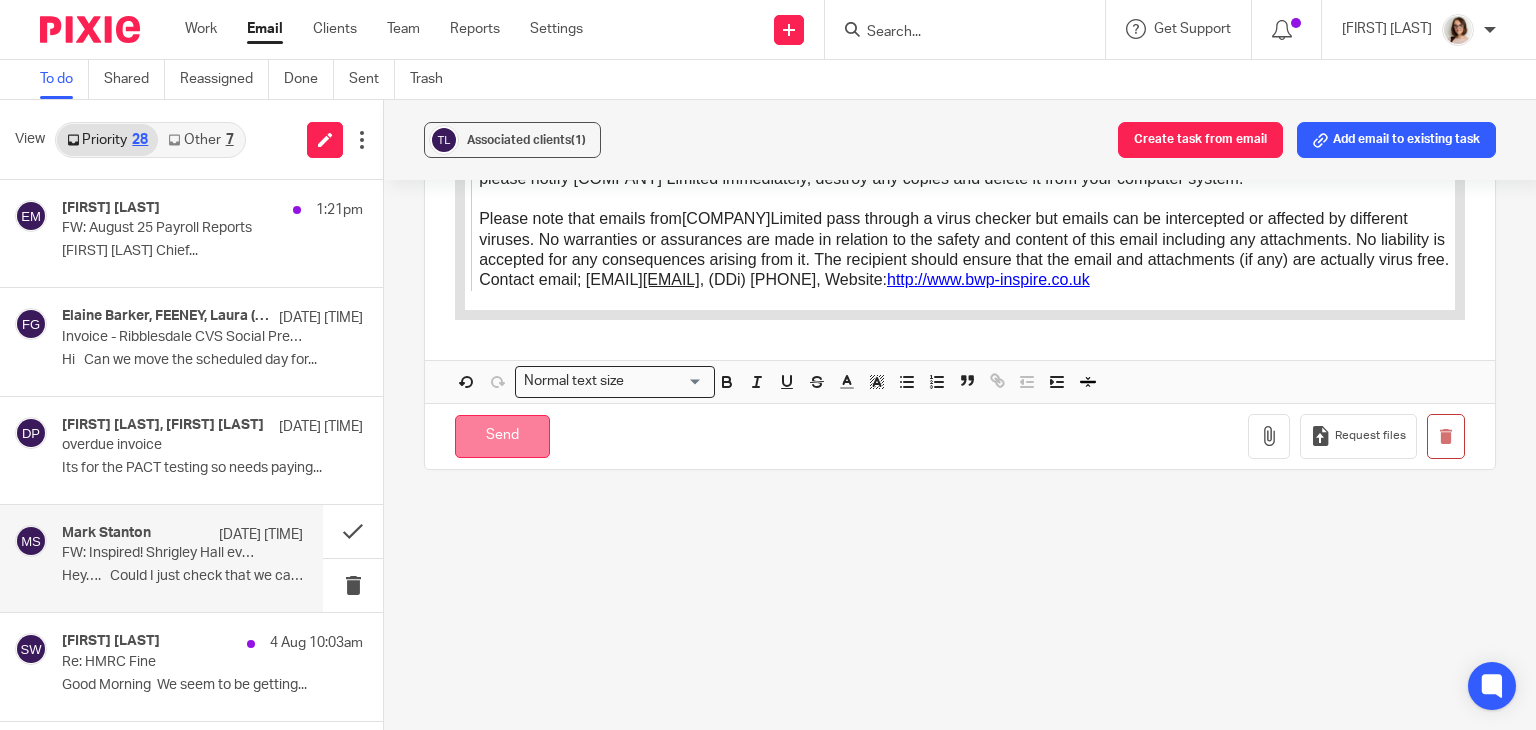 click on "Send" at bounding box center [502, 436] 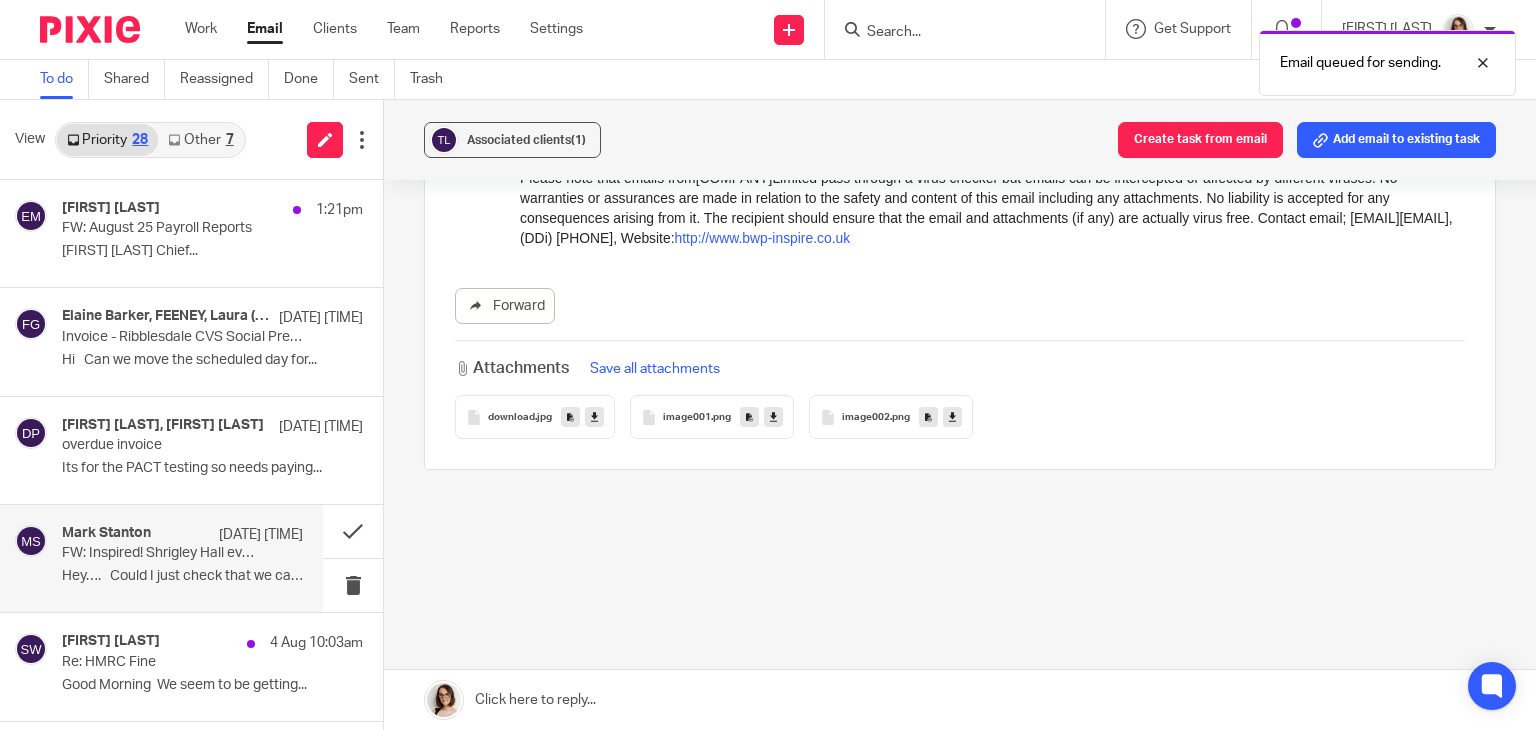 scroll, scrollTop: 1738, scrollLeft: 0, axis: vertical 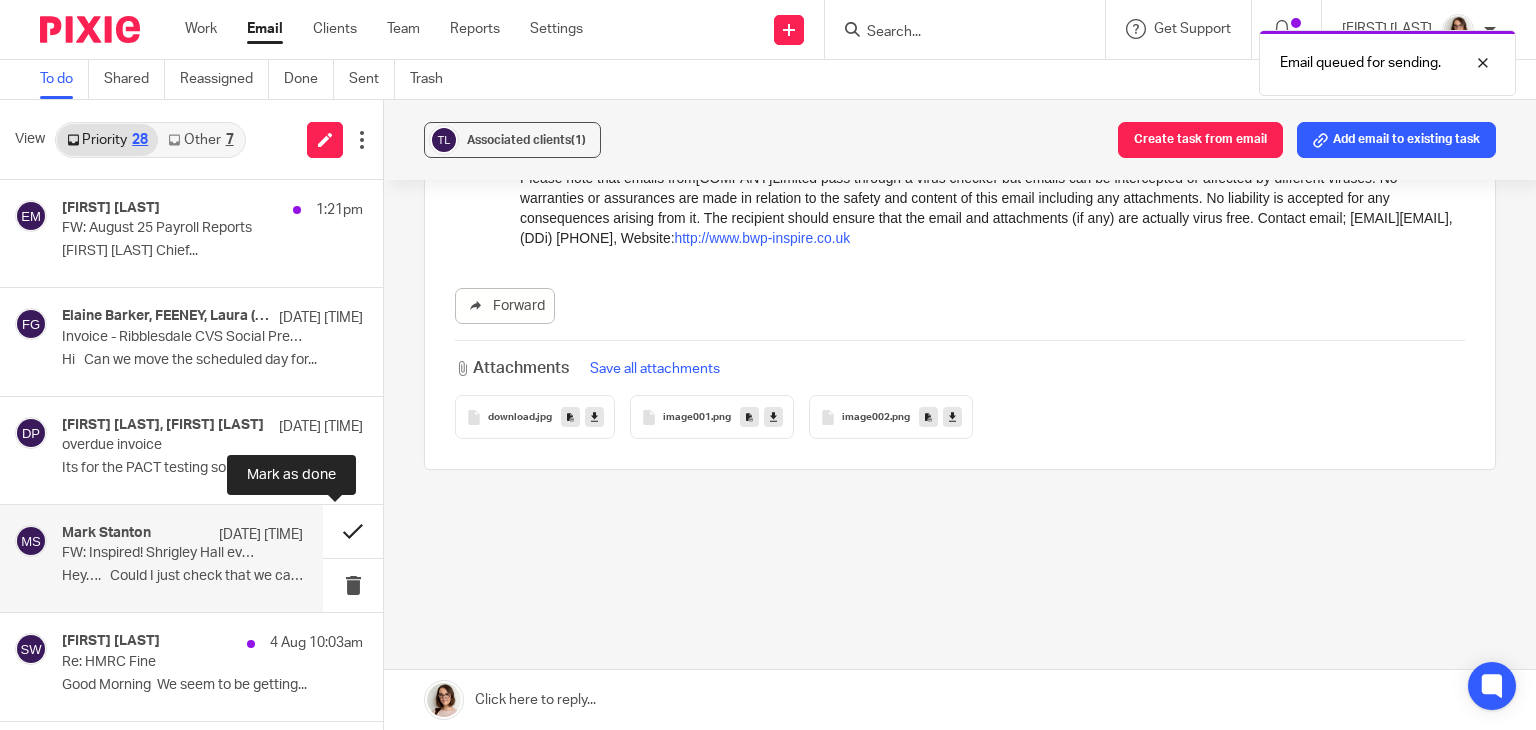 click at bounding box center (353, 531) 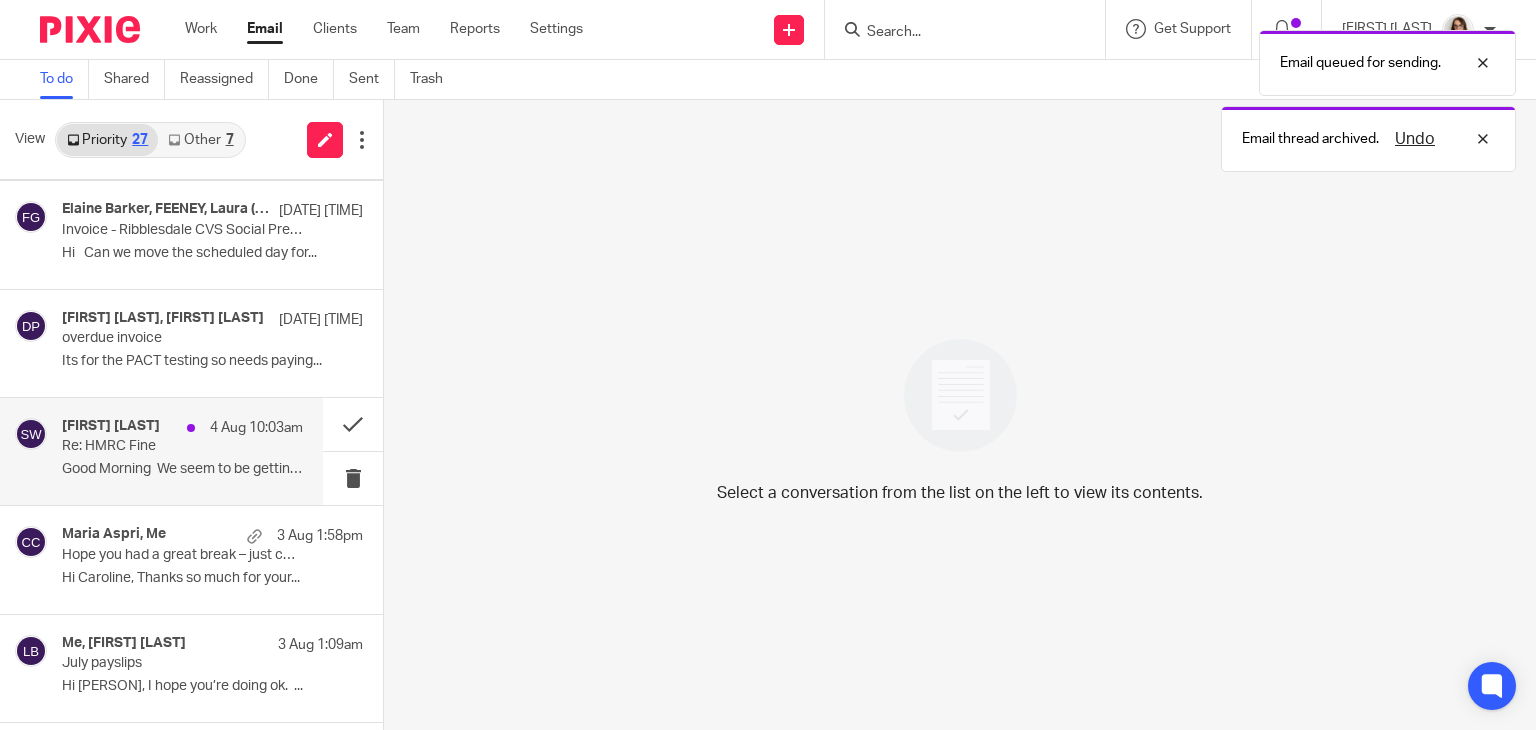 scroll, scrollTop: 163, scrollLeft: 0, axis: vertical 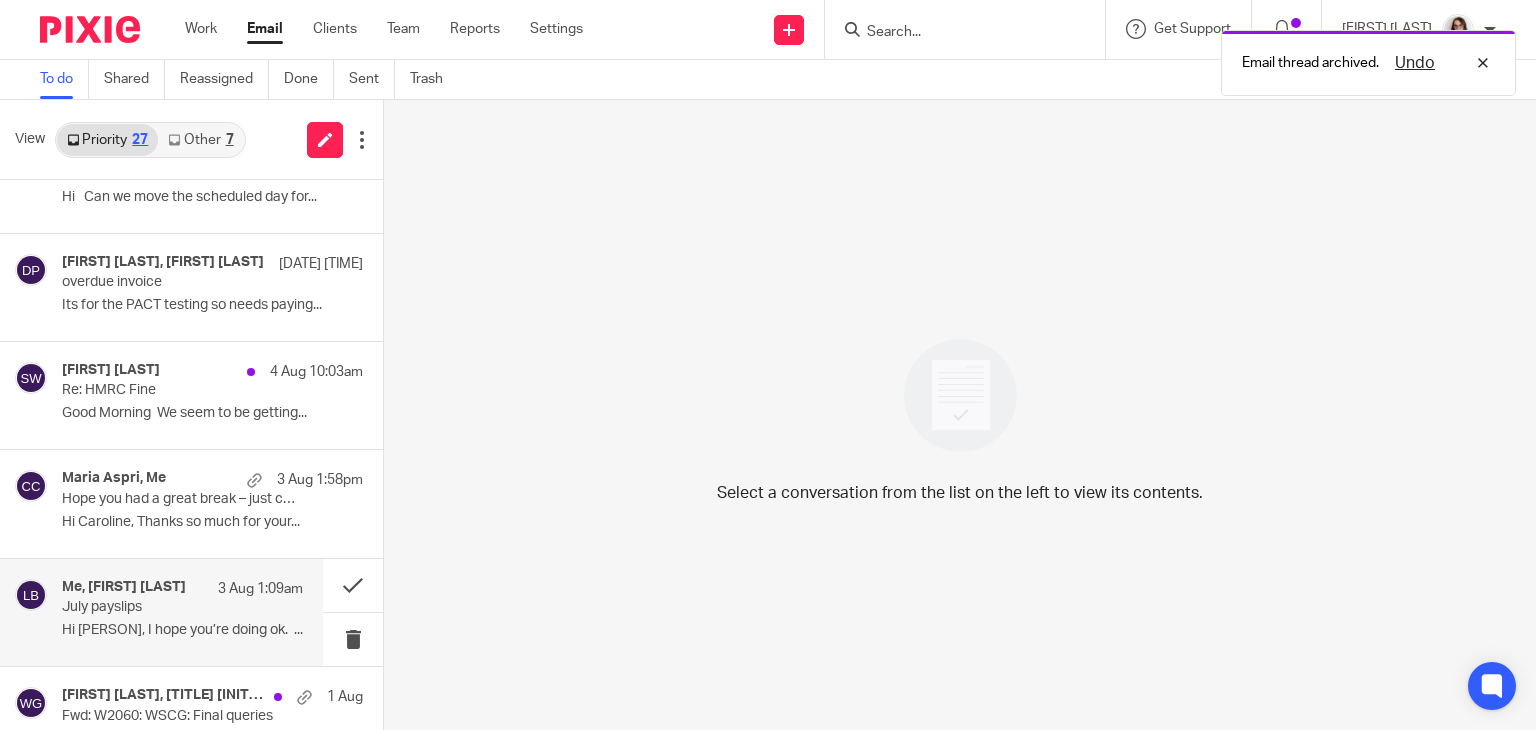 click on "July payslips" at bounding box center (158, 607) 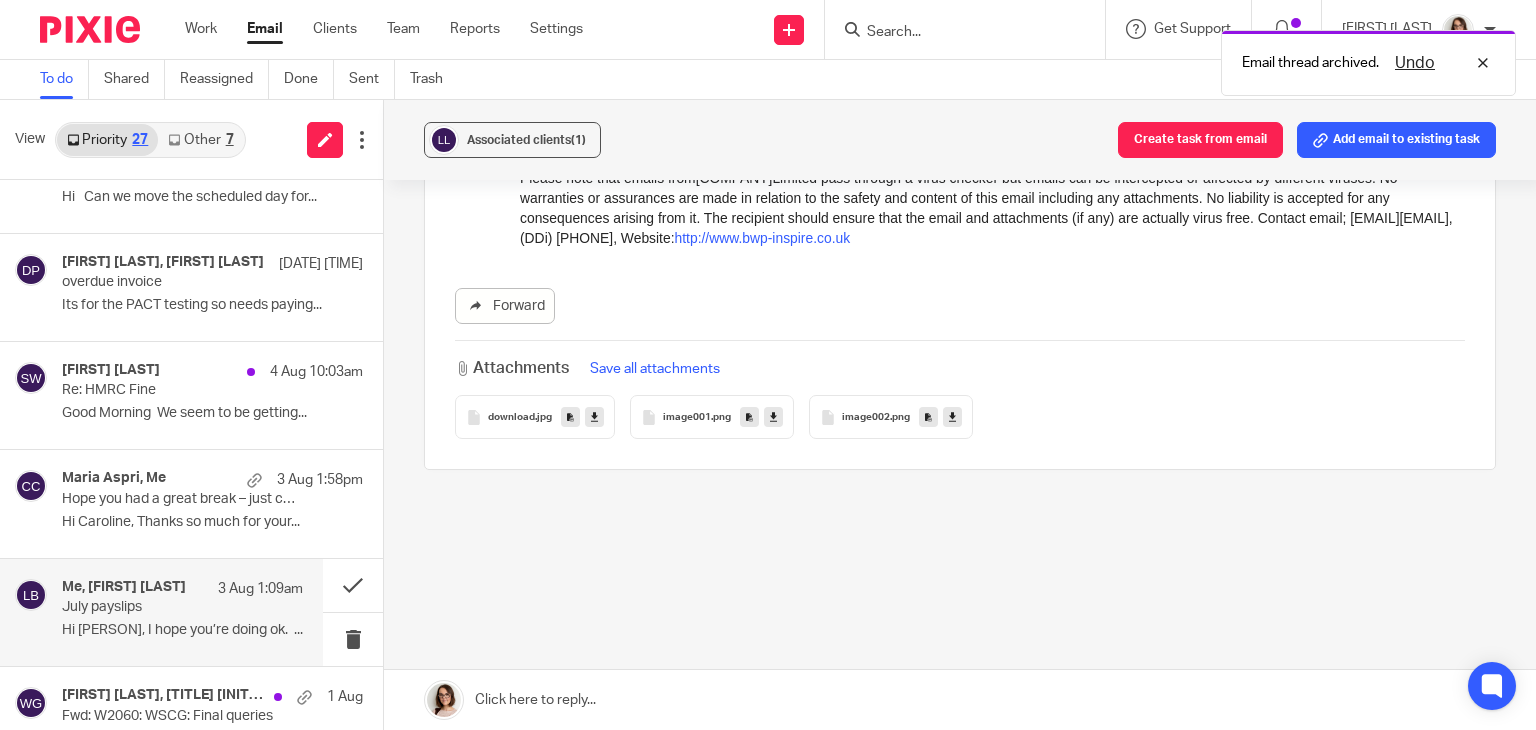 scroll, scrollTop: 0, scrollLeft: 0, axis: both 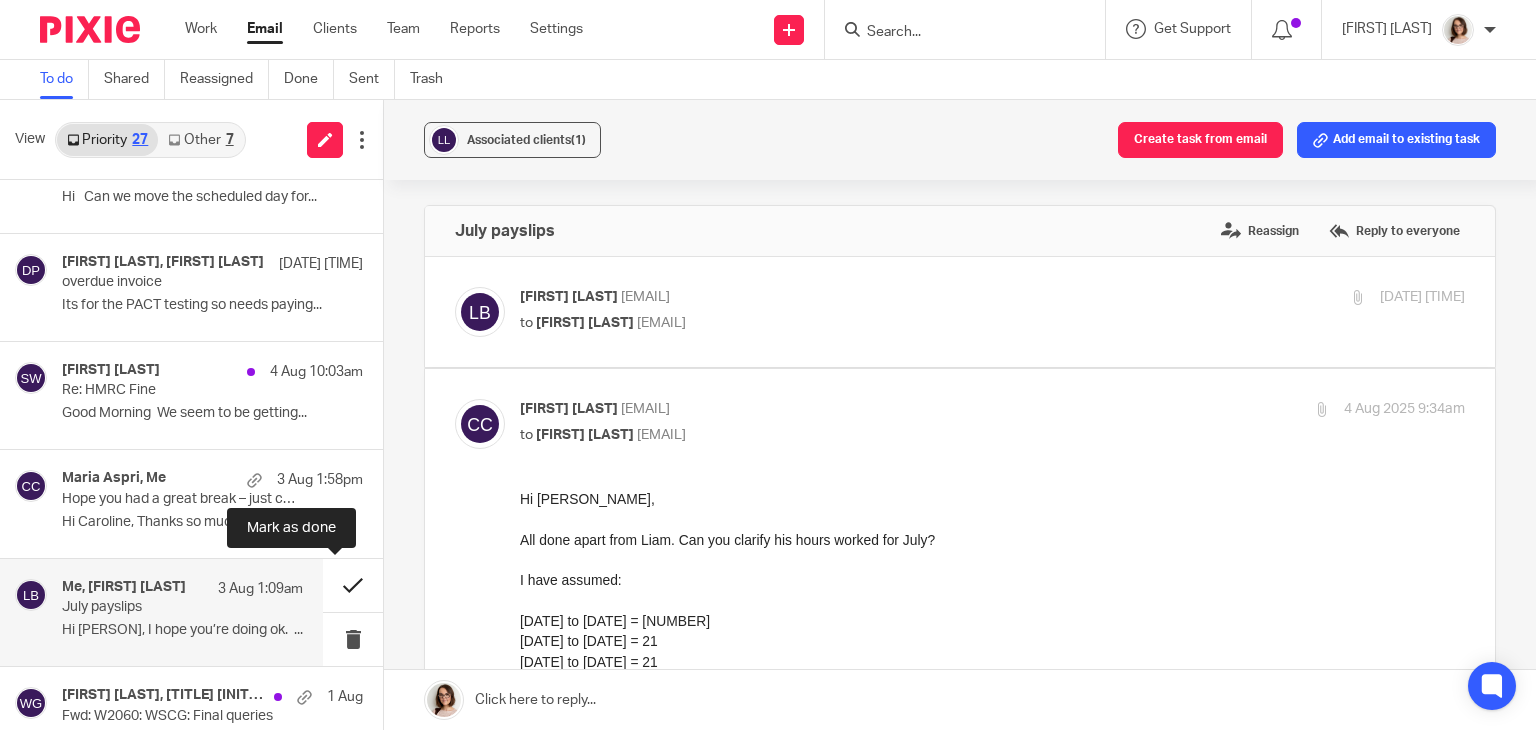 click at bounding box center [353, 585] 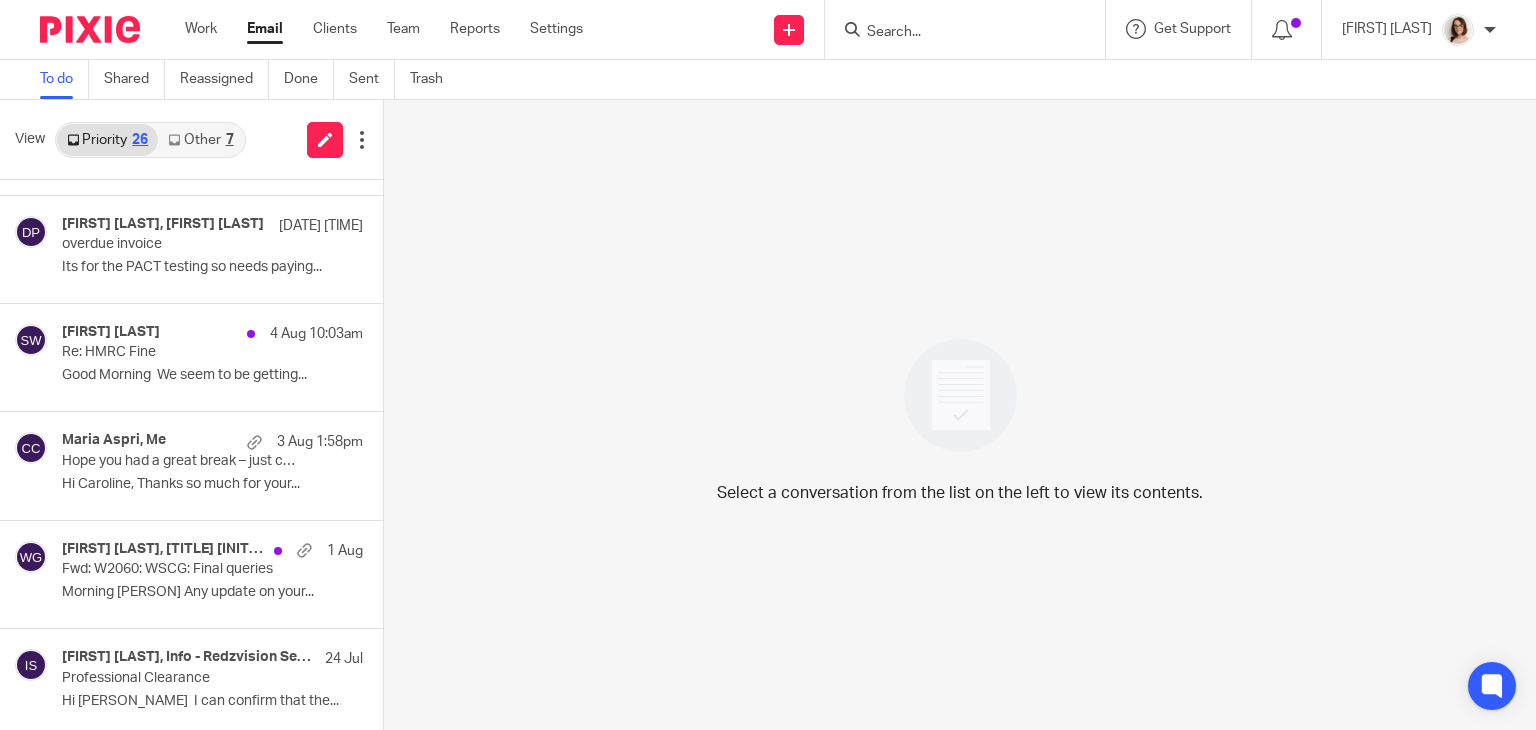 scroll, scrollTop: 0, scrollLeft: 0, axis: both 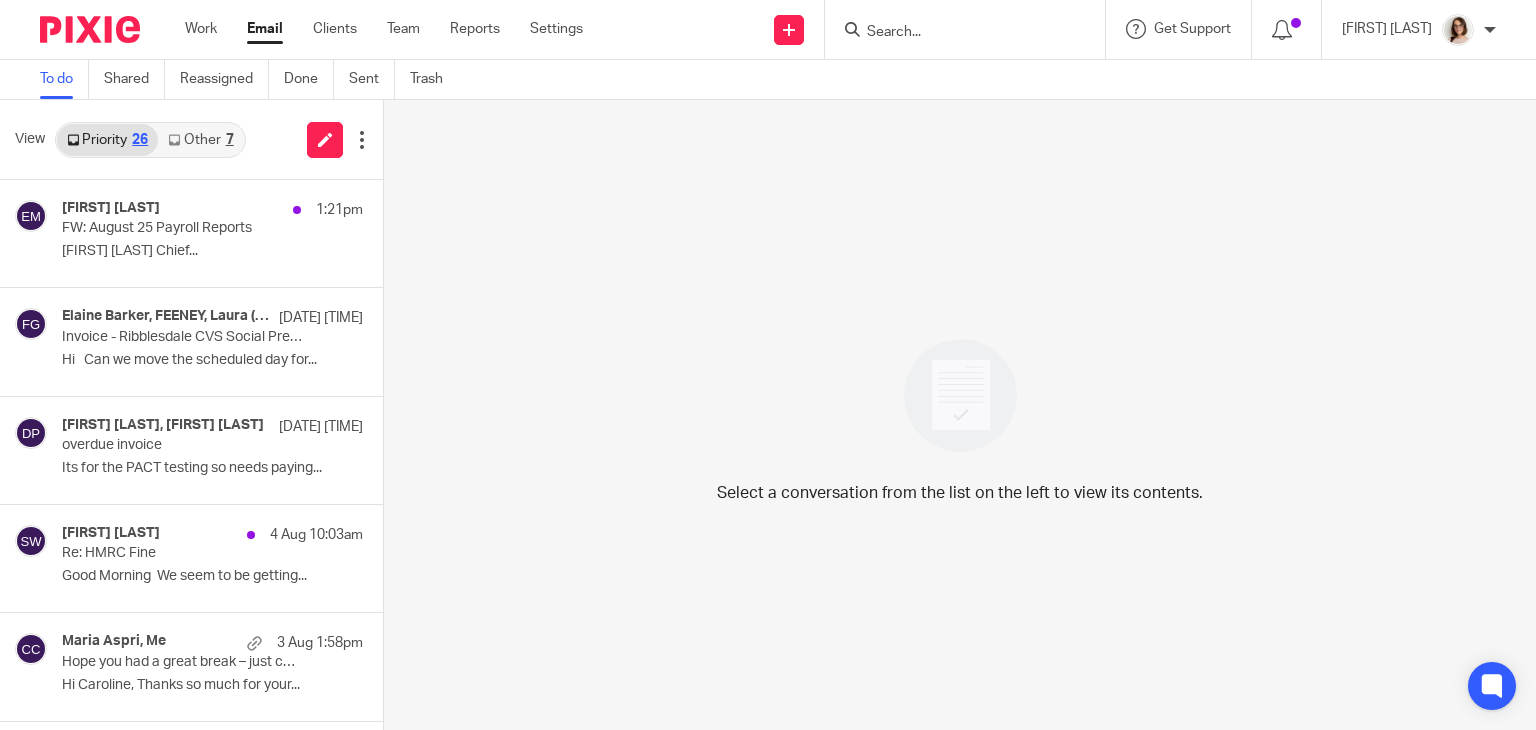 click on "Other
7" at bounding box center (200, 140) 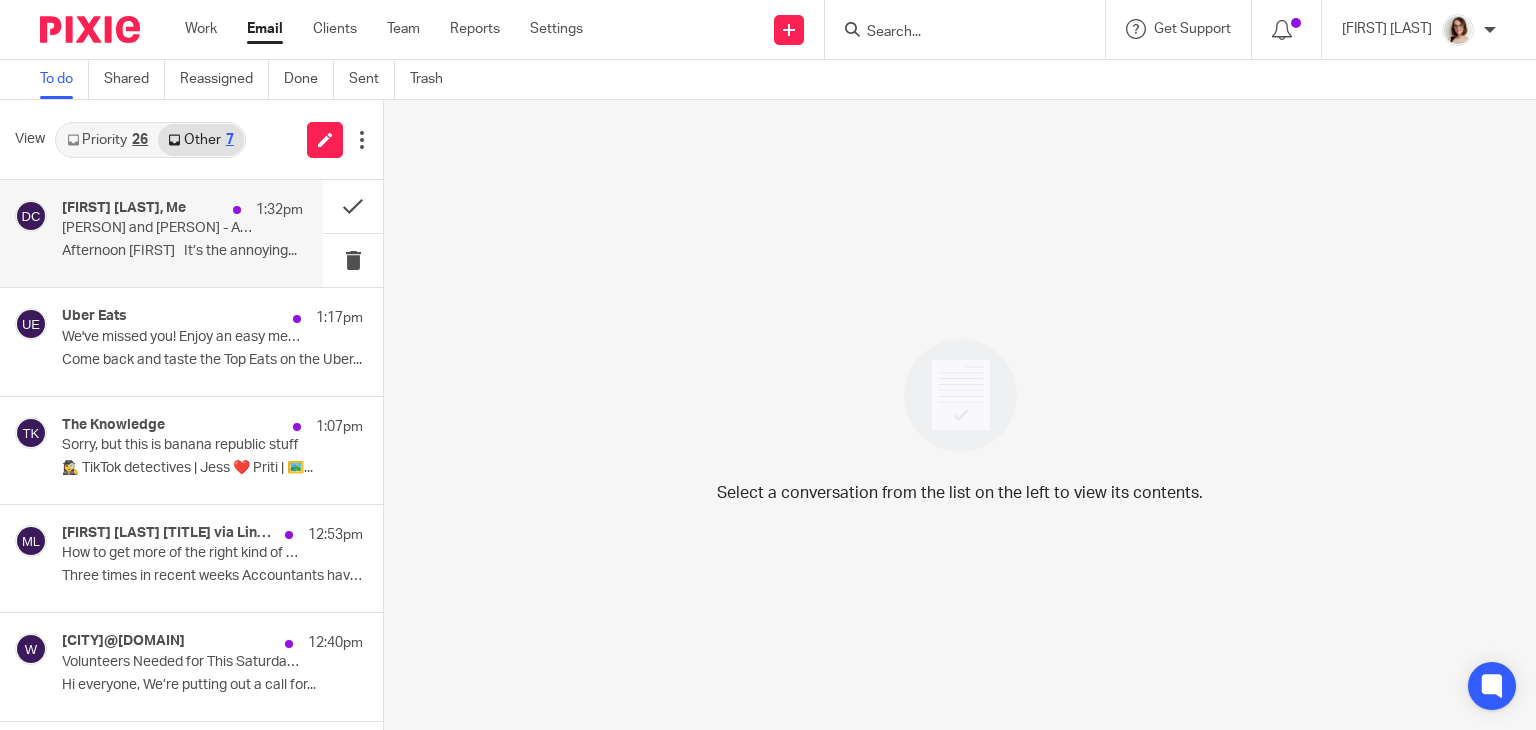 click on "[FIRST] and [FIRST] - Arrange ClientWindow Onboarding" at bounding box center (158, 228) 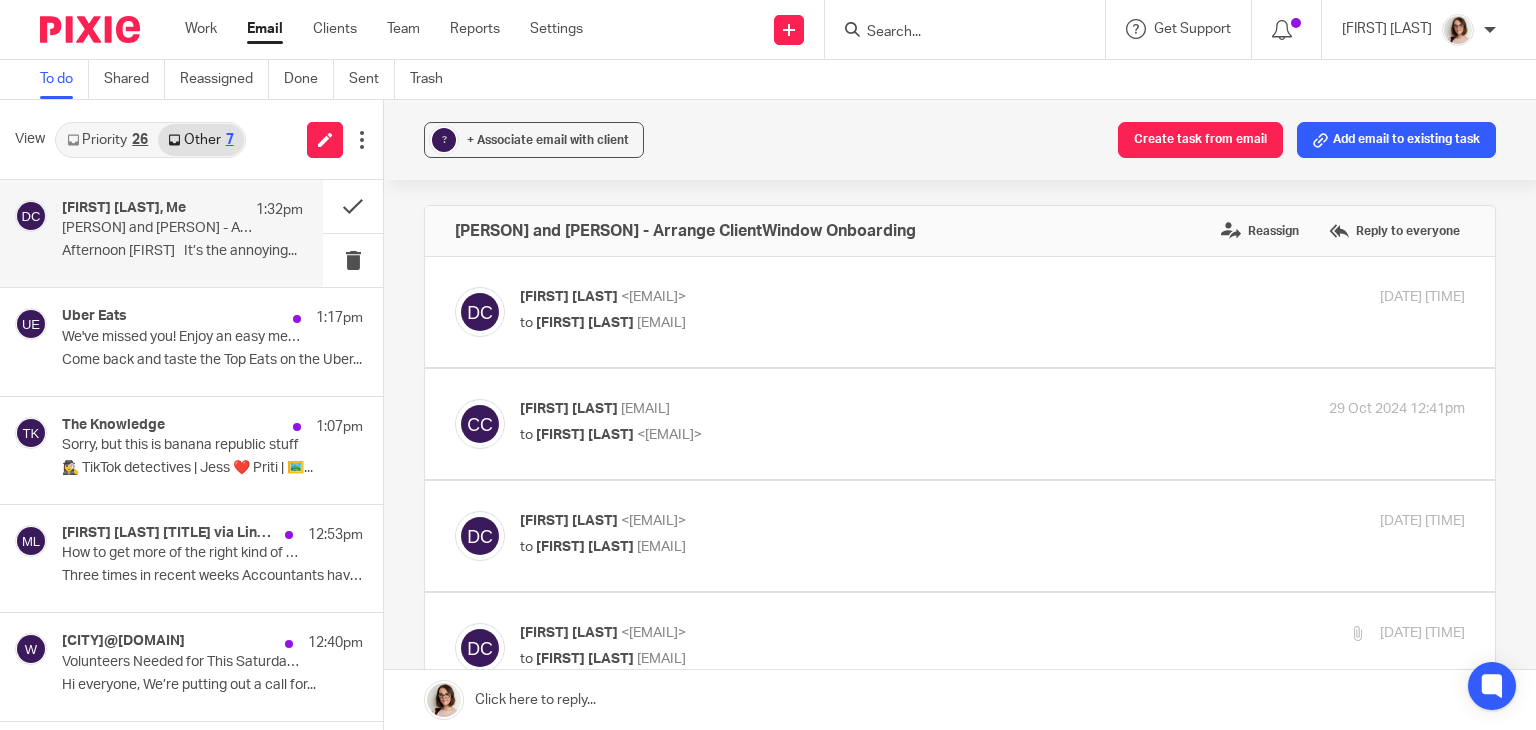 scroll, scrollTop: 0, scrollLeft: 0, axis: both 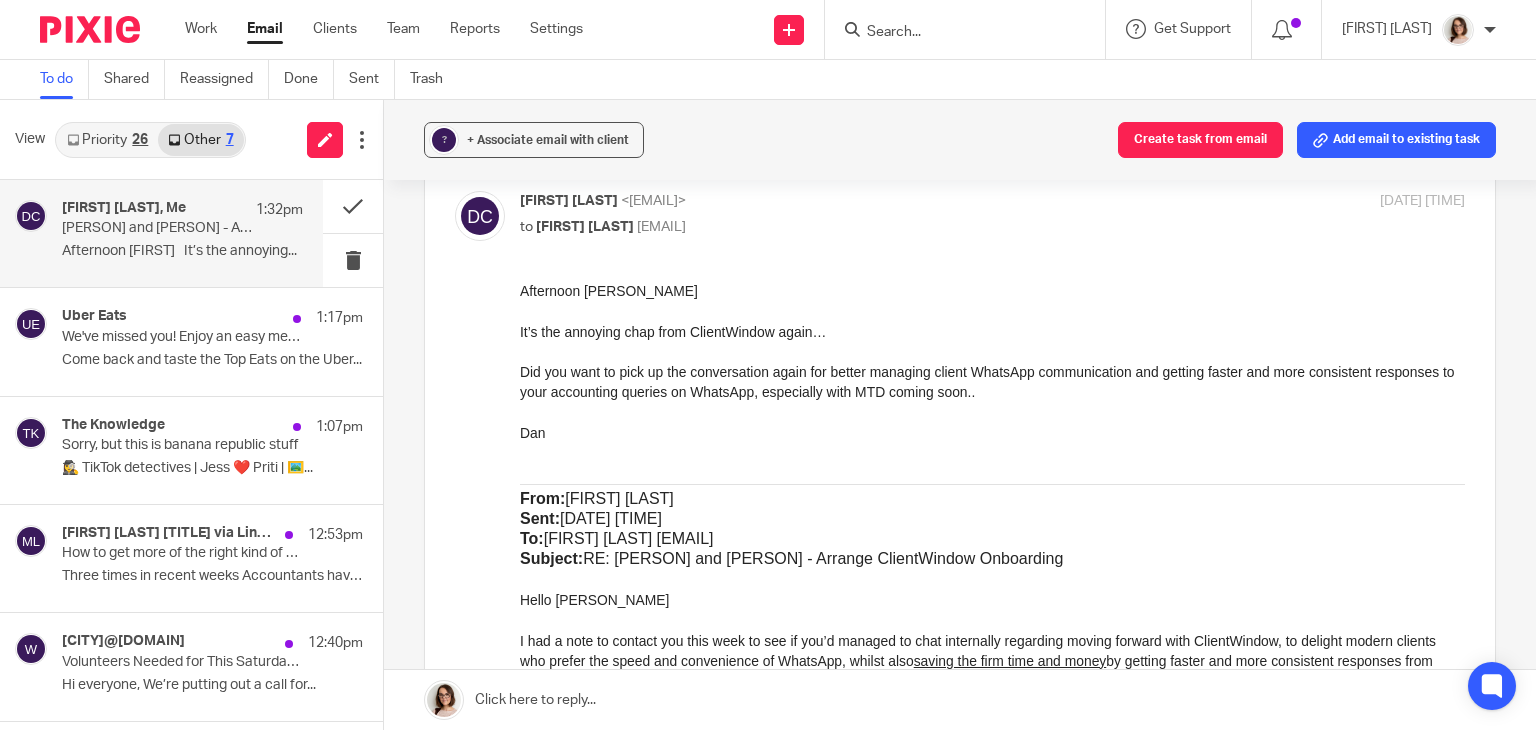 click on "Email" at bounding box center [265, 29] 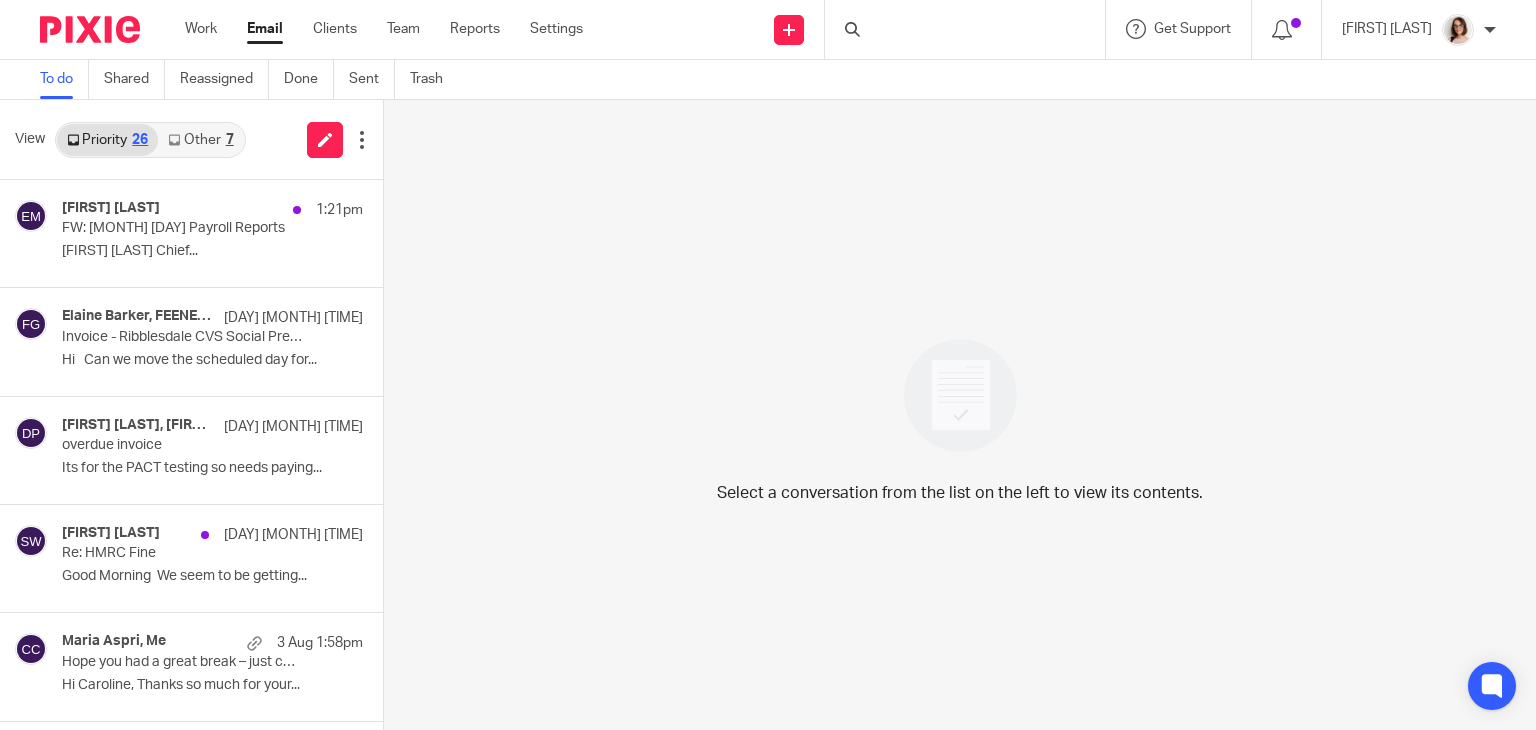 scroll, scrollTop: 0, scrollLeft: 0, axis: both 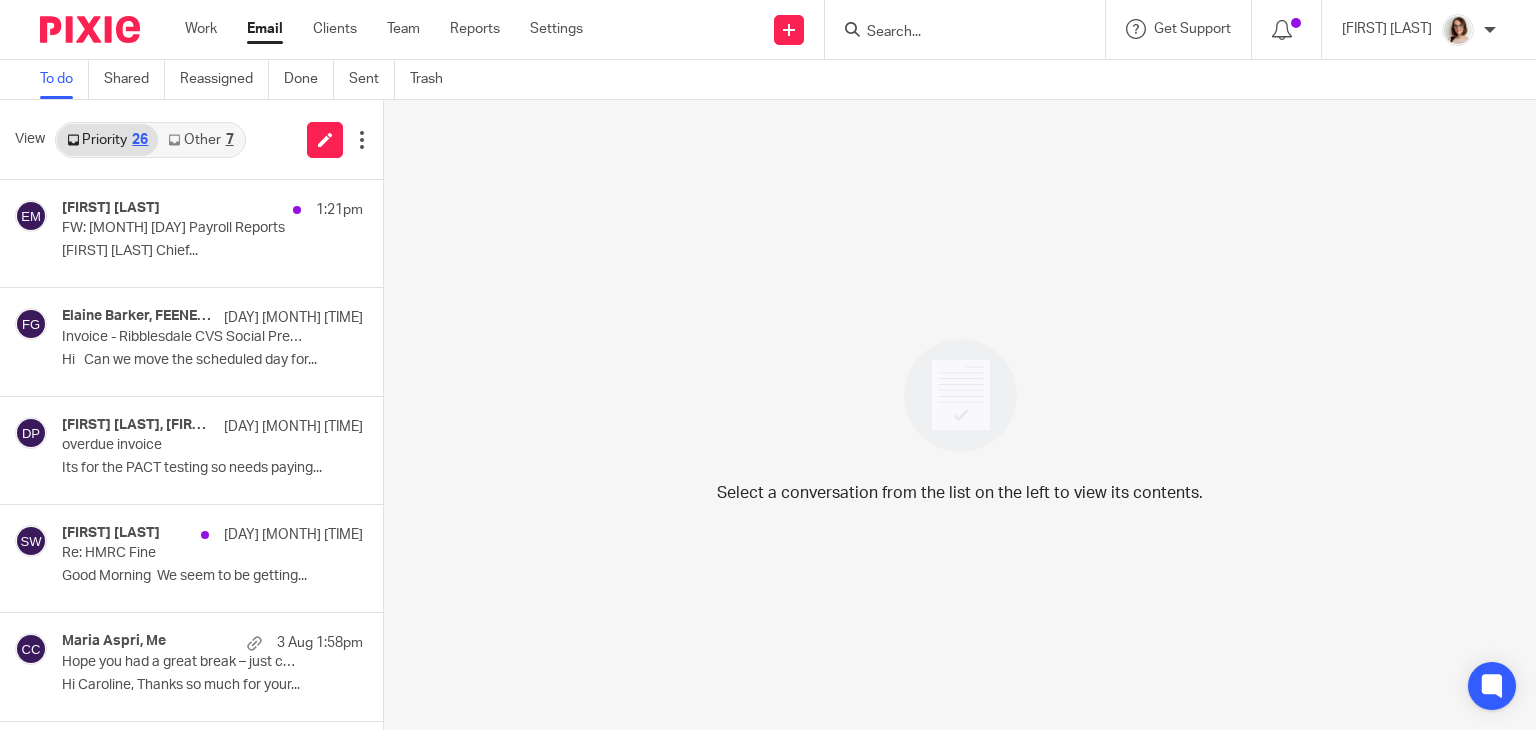 click on "Email" at bounding box center (265, 29) 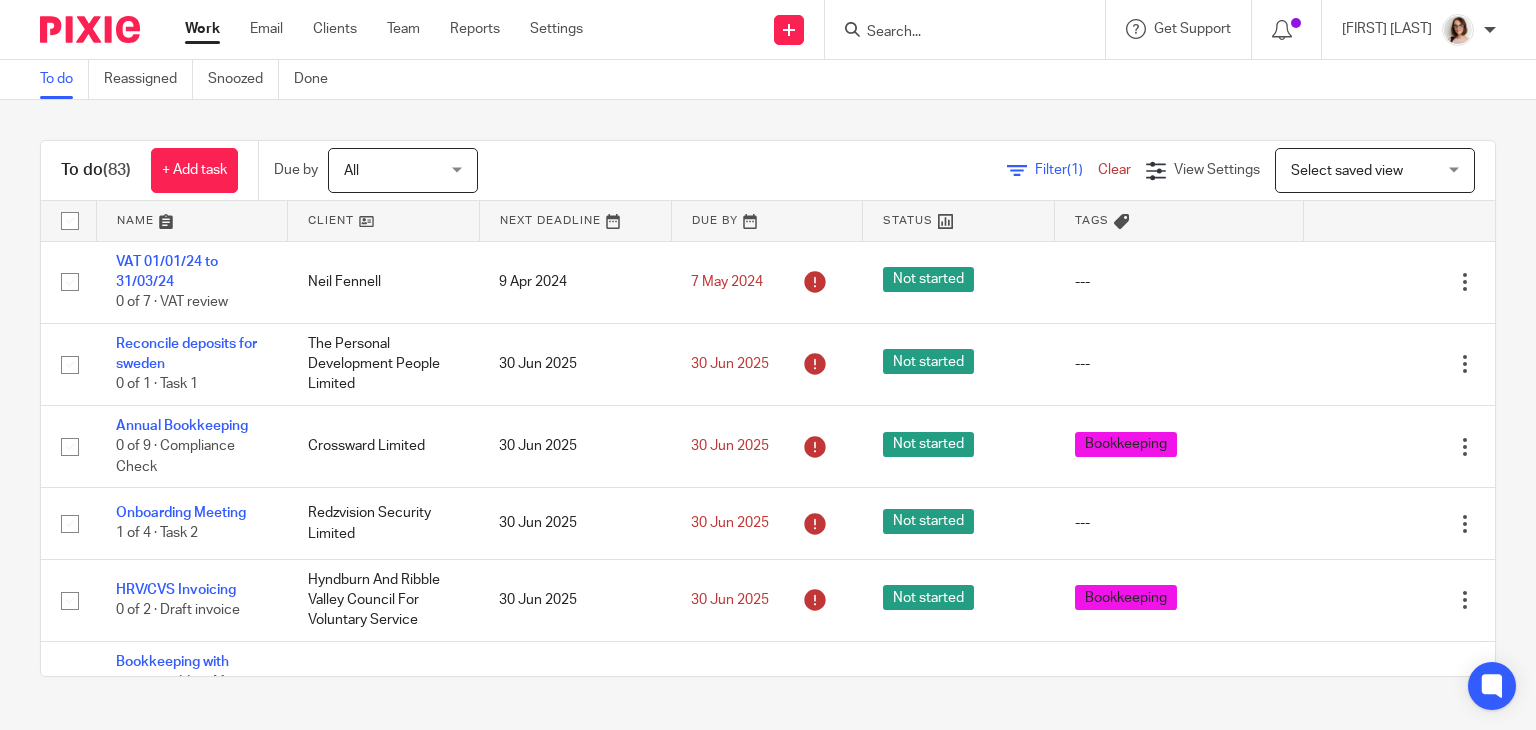 scroll, scrollTop: 0, scrollLeft: 0, axis: both 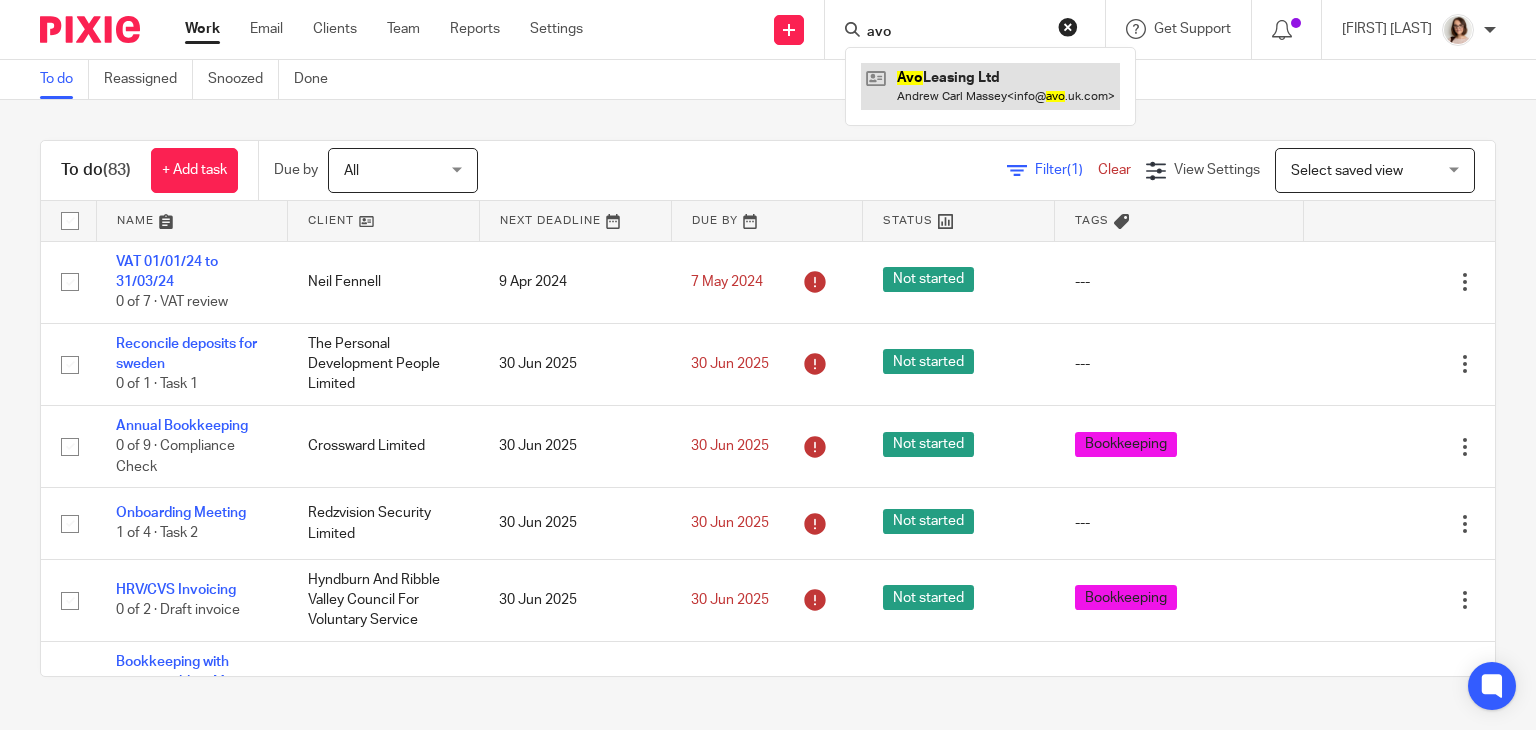 type on "avo" 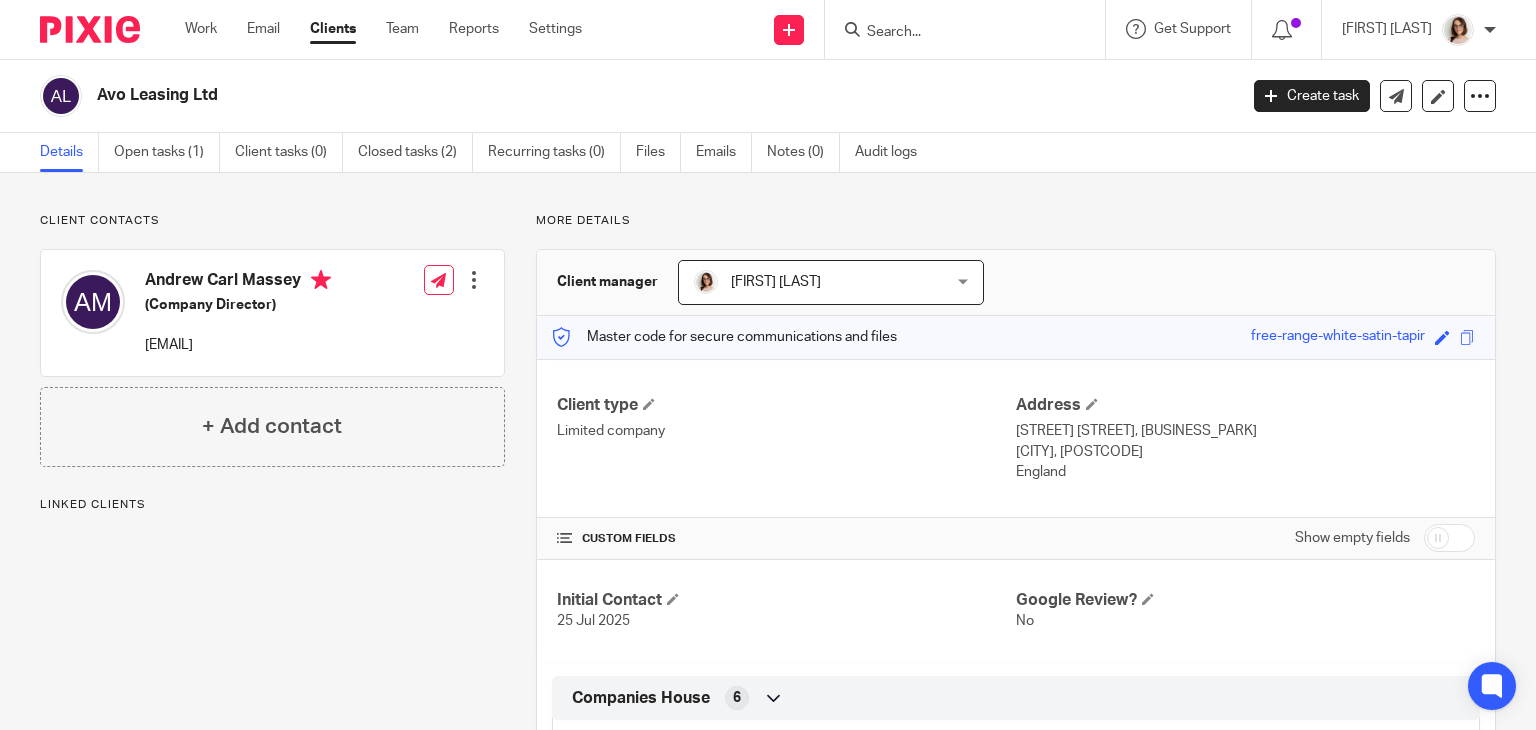 scroll, scrollTop: 0, scrollLeft: 0, axis: both 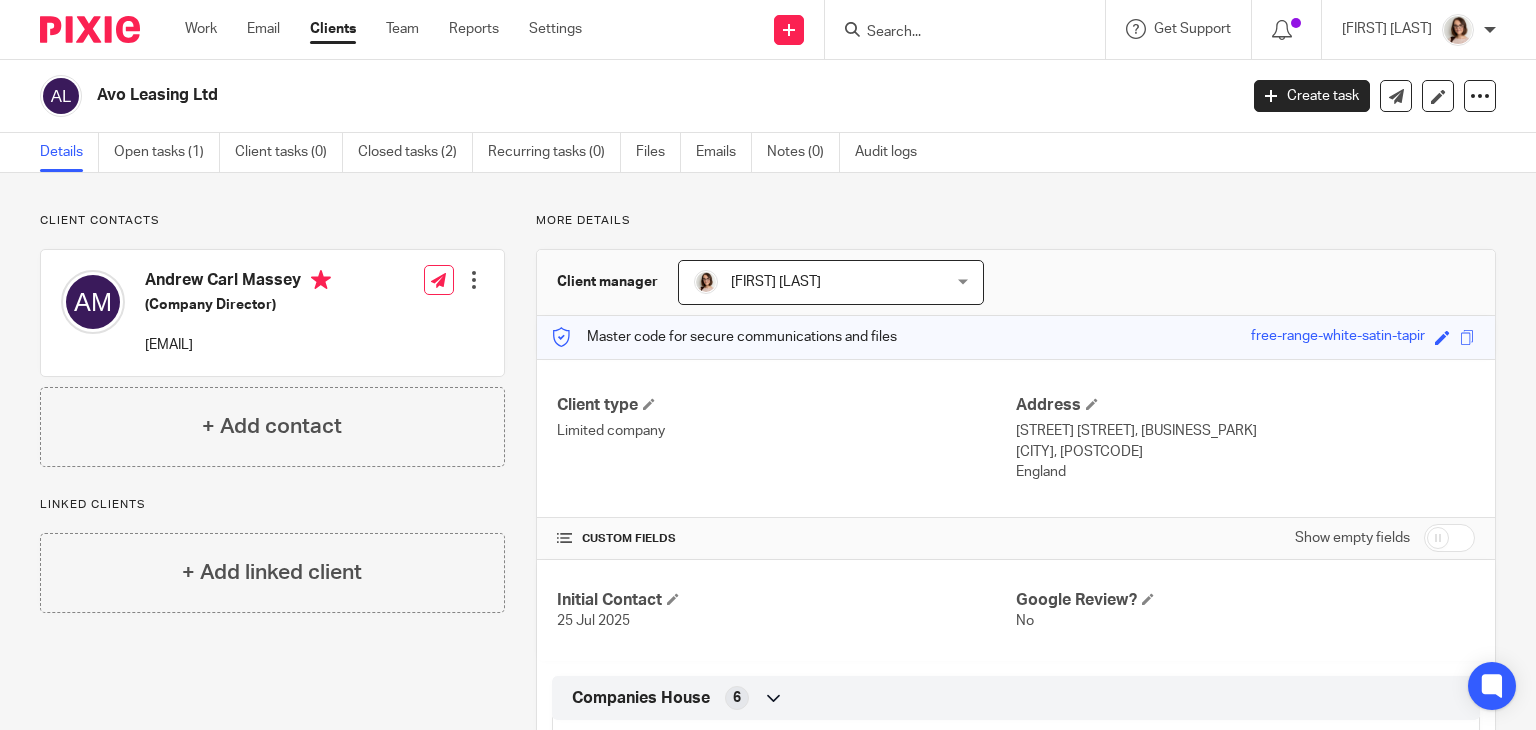 drag, startPoint x: 255, startPoint y: 349, endPoint x: 138, endPoint y: 355, distance: 117.15375 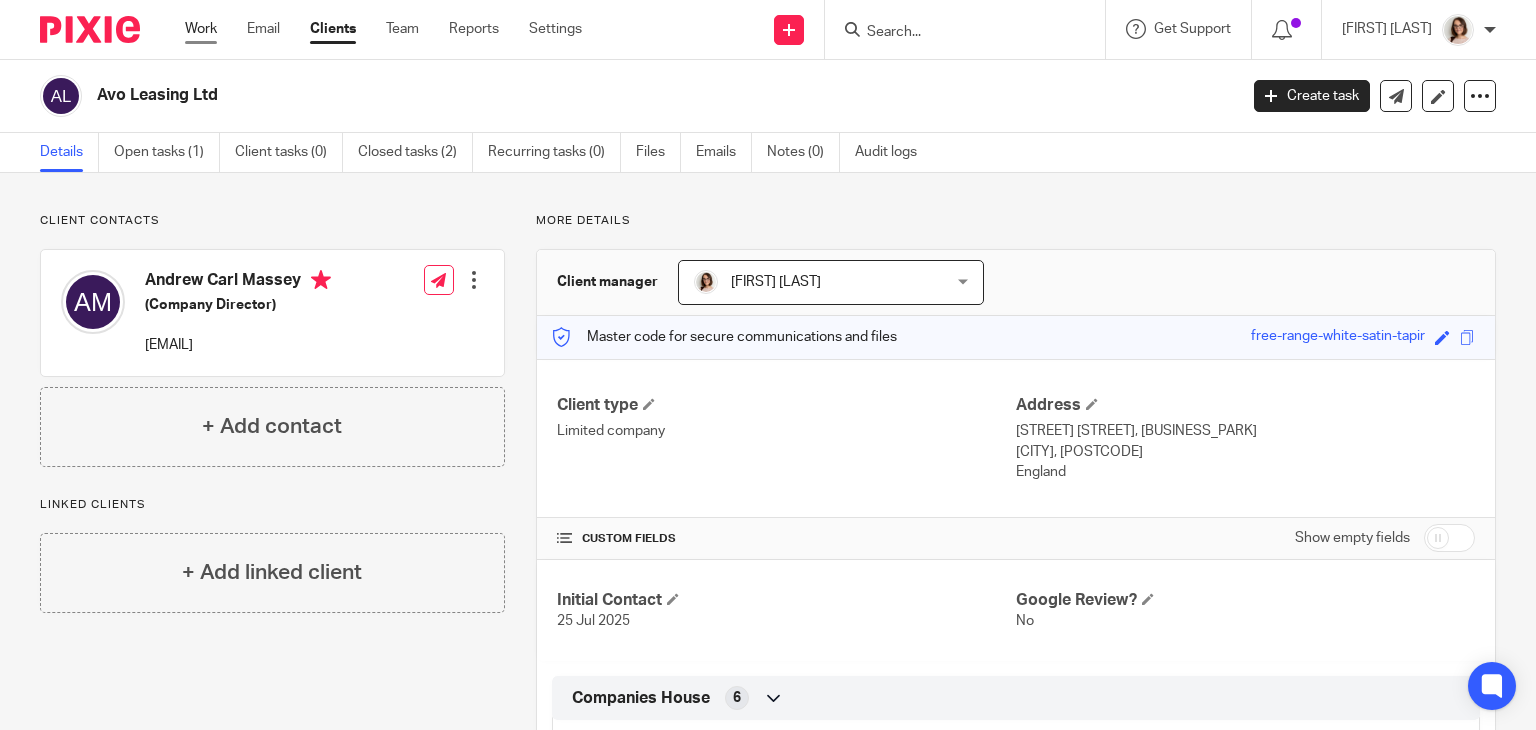 click on "Work" at bounding box center [201, 29] 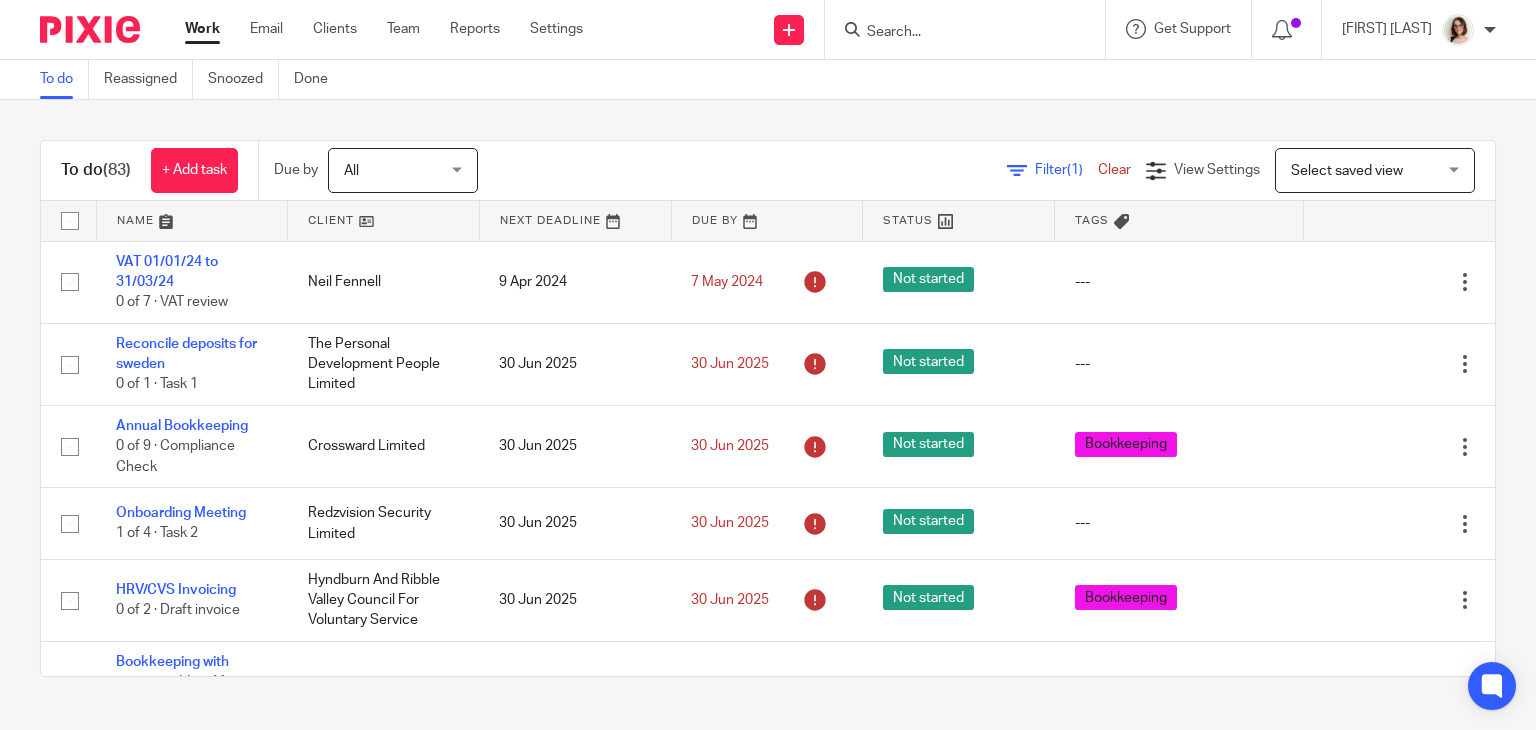 scroll, scrollTop: 0, scrollLeft: 0, axis: both 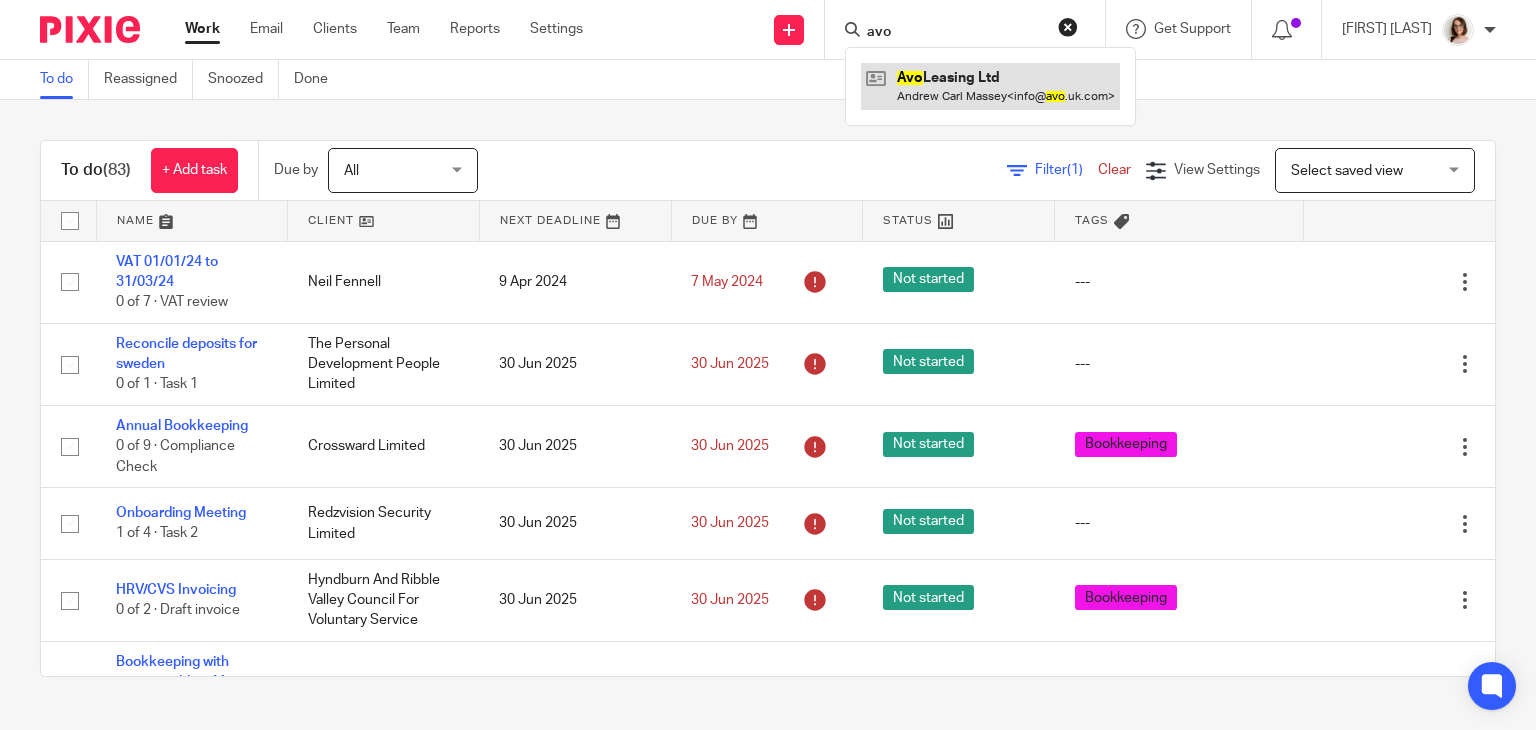 type on "avo" 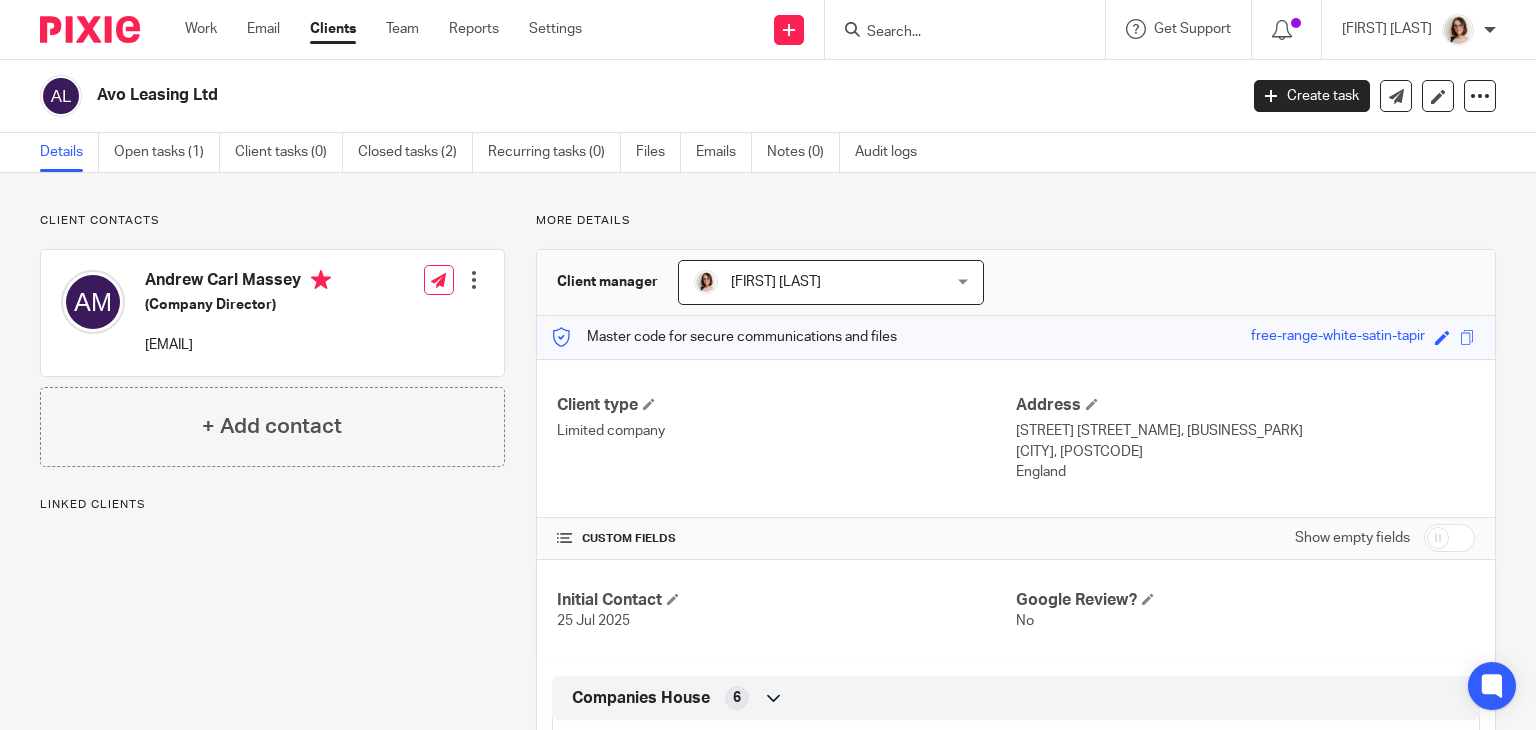 scroll, scrollTop: 0, scrollLeft: 0, axis: both 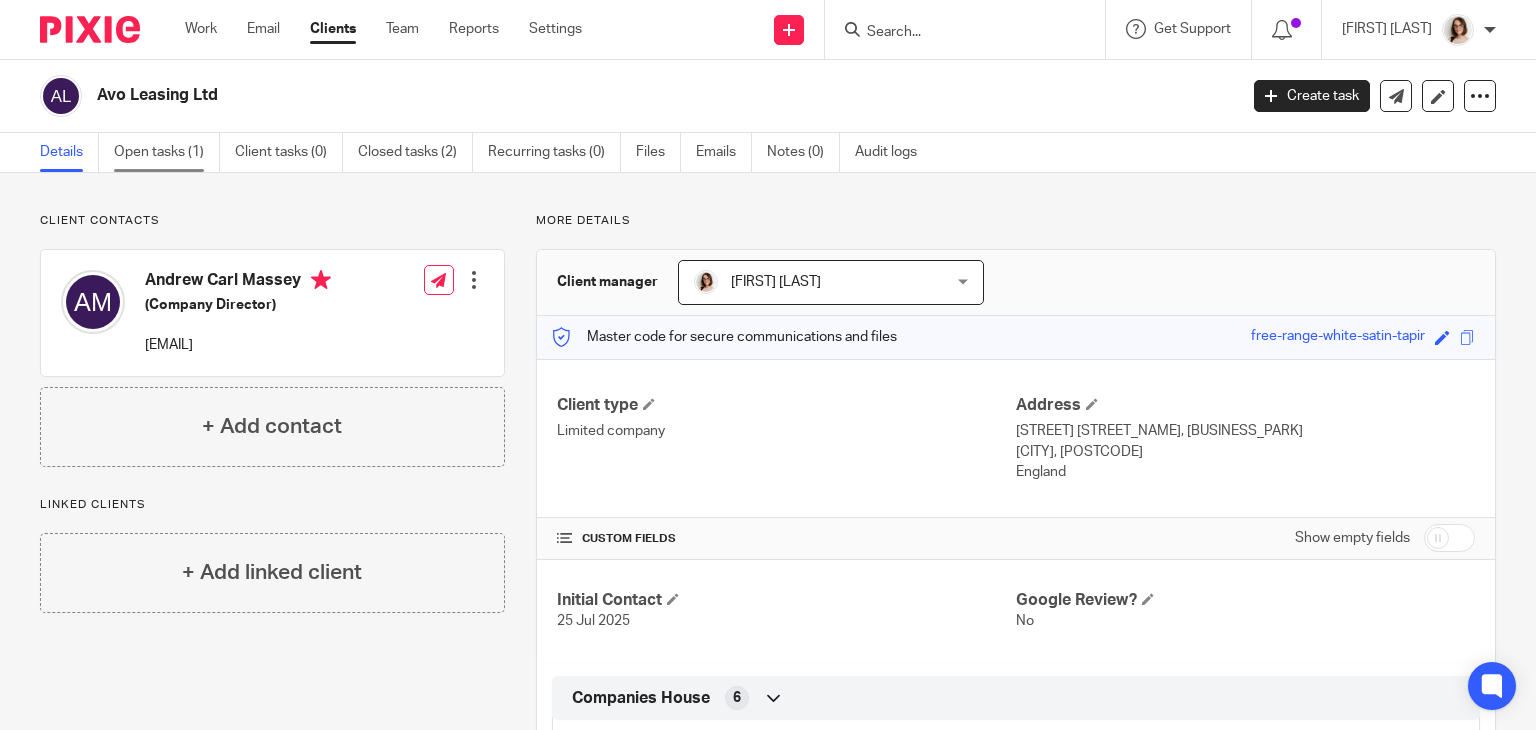 click on "Open tasks (1)" at bounding box center [167, 152] 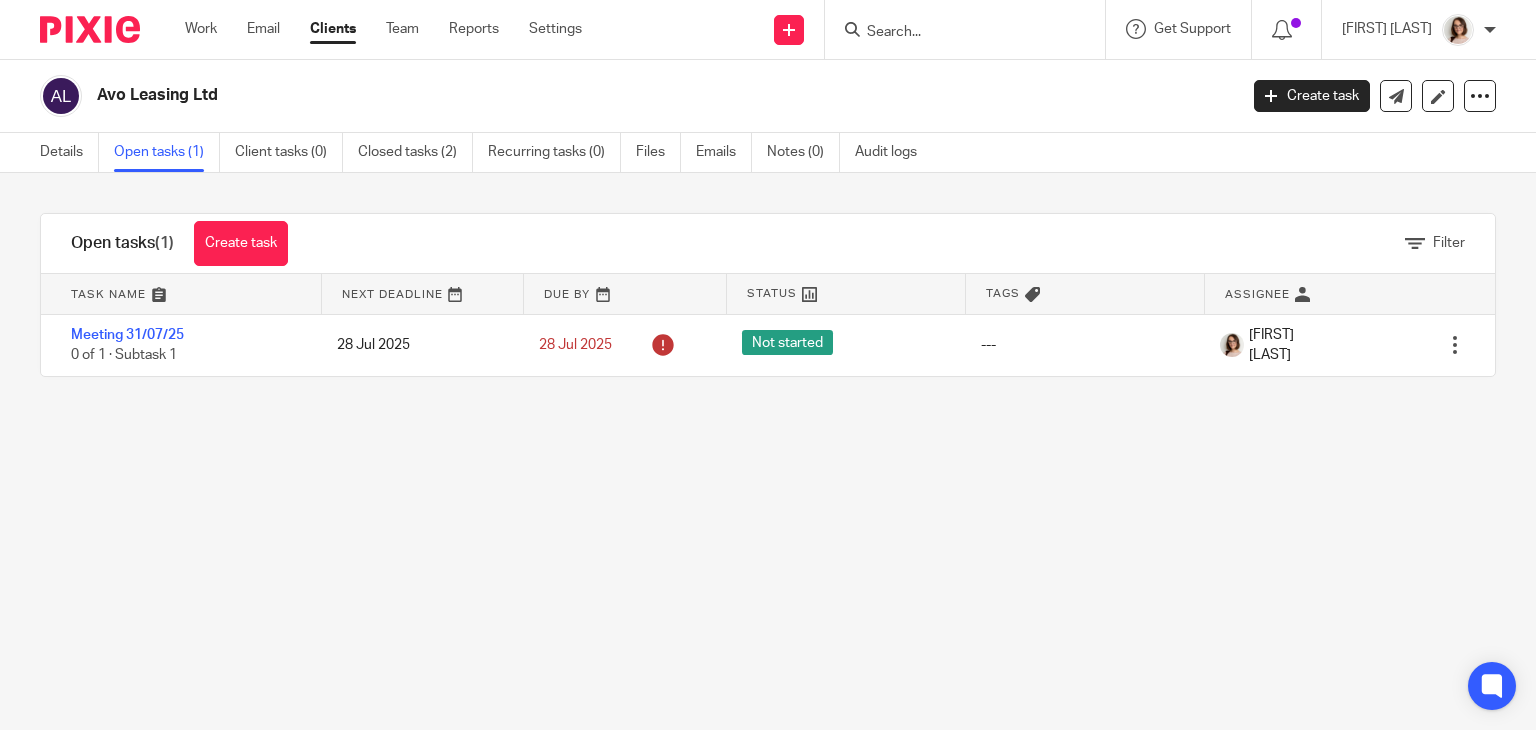 scroll, scrollTop: 0, scrollLeft: 0, axis: both 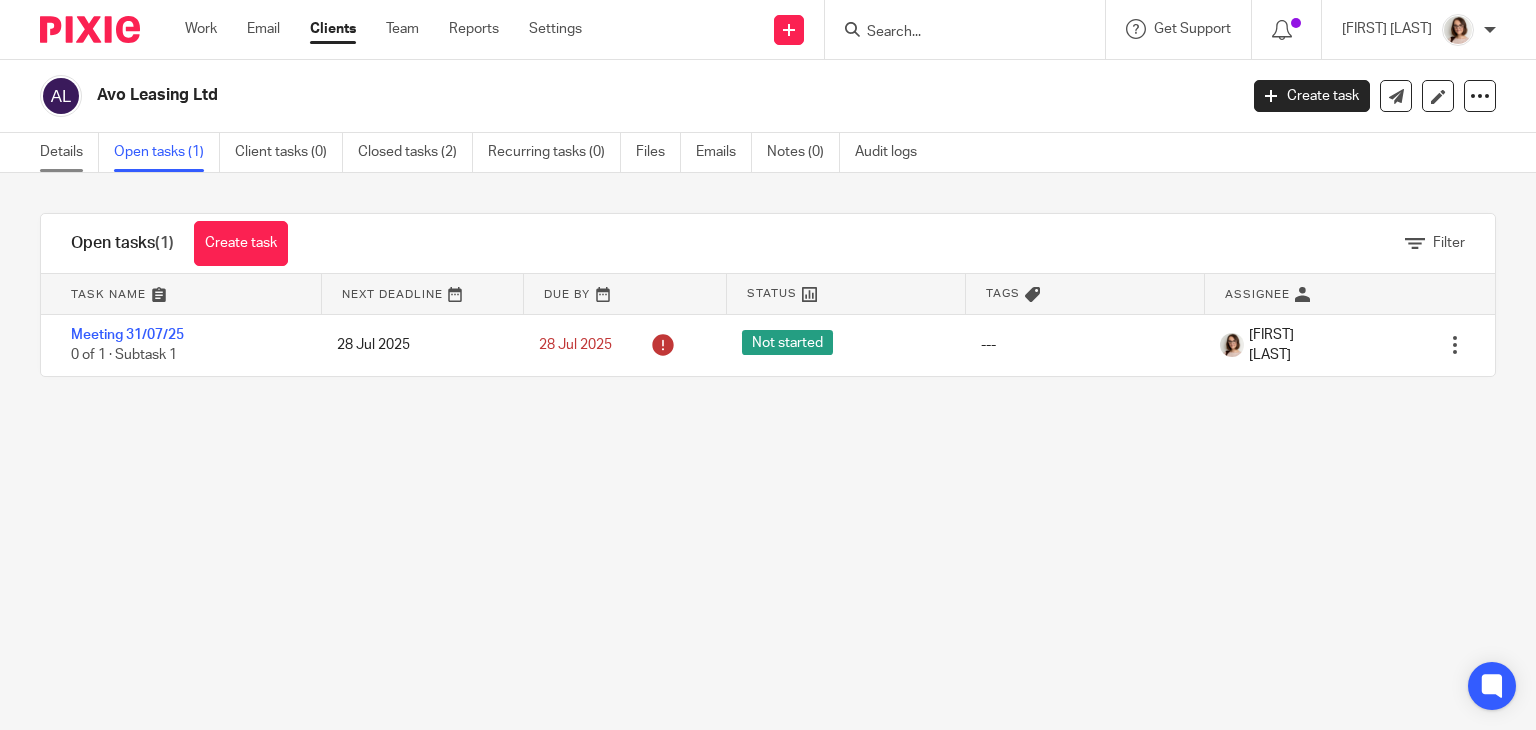 click on "Details" at bounding box center [69, 152] 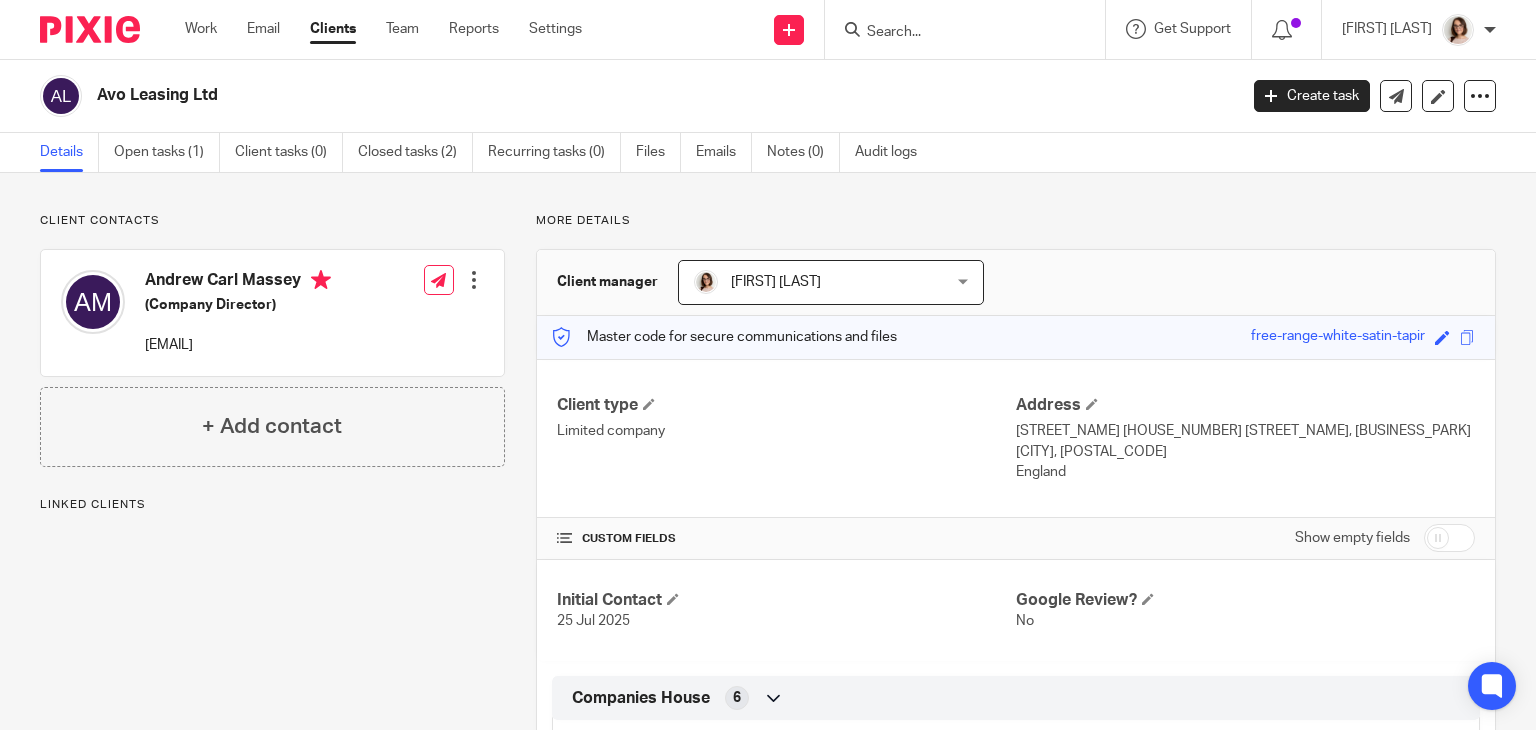 scroll, scrollTop: 0, scrollLeft: 0, axis: both 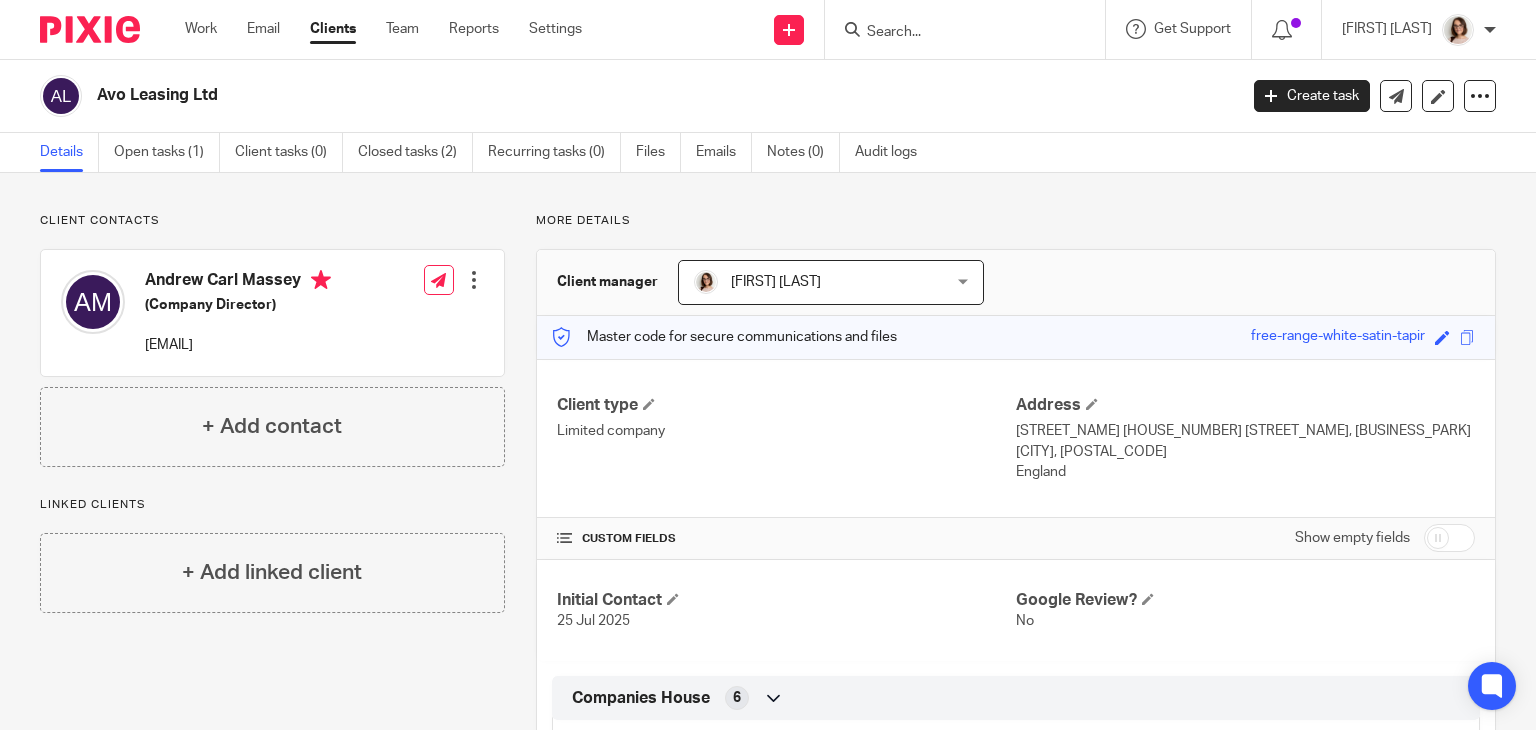 drag, startPoint x: 228, startPoint y: 99, endPoint x: 97, endPoint y: 101, distance: 131.01526 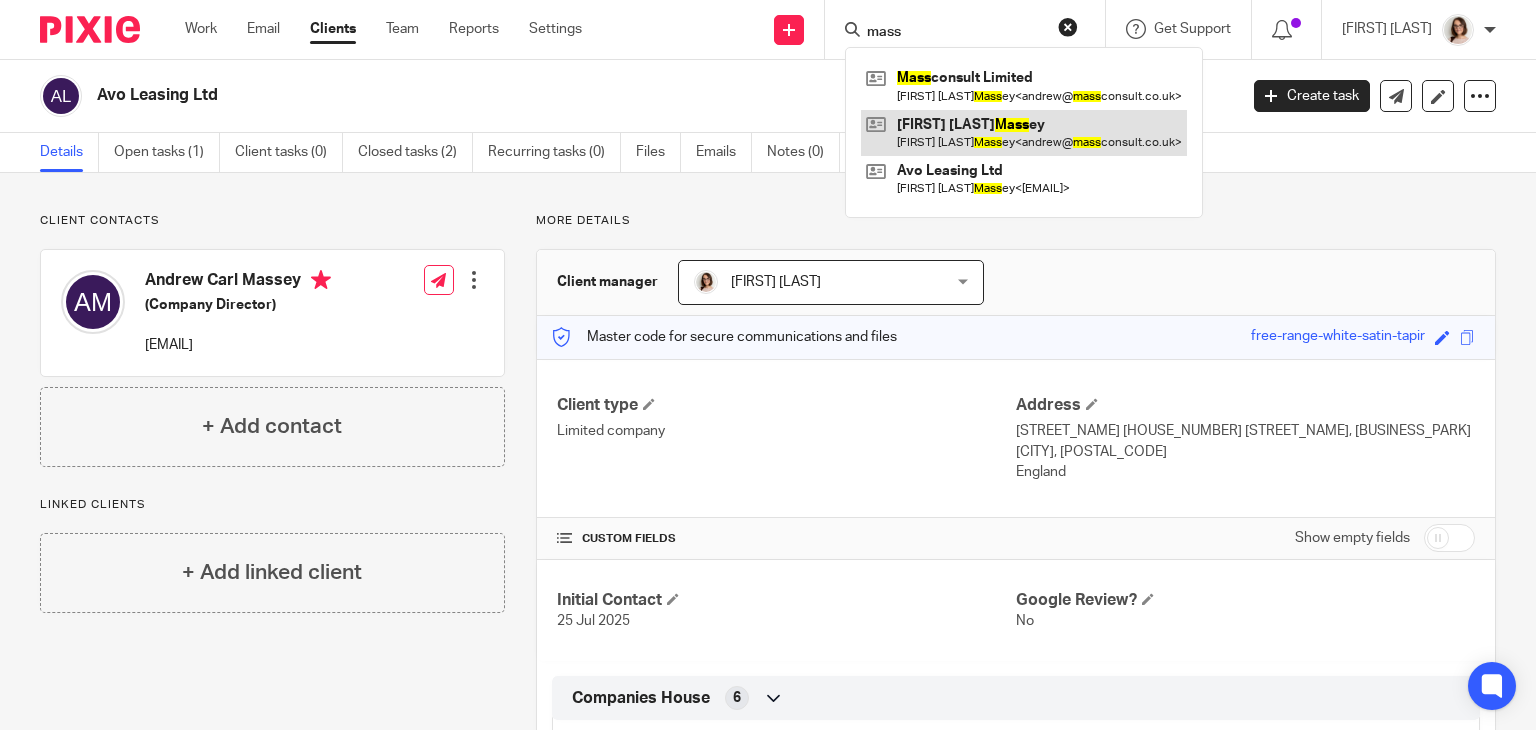 type on "mass" 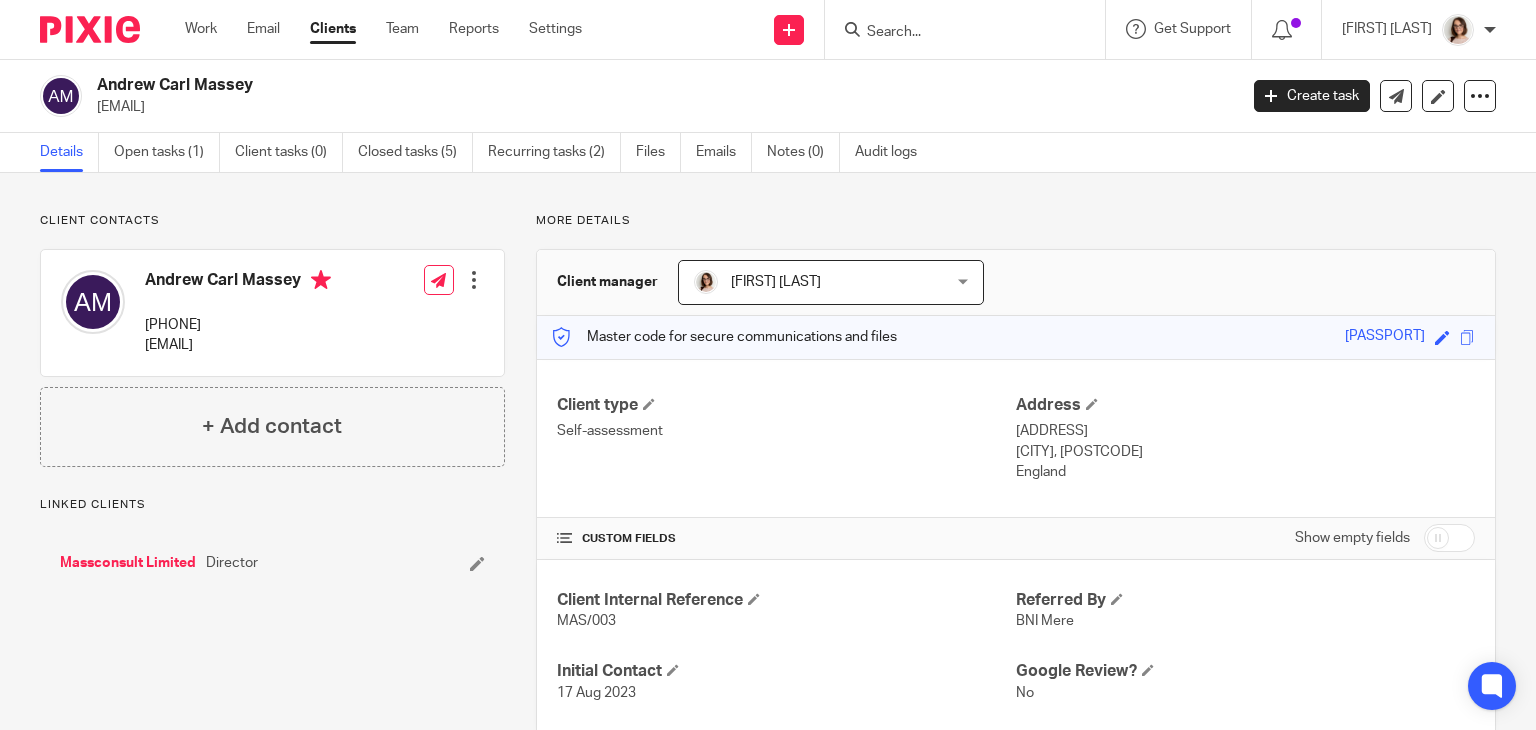 scroll, scrollTop: 0, scrollLeft: 0, axis: both 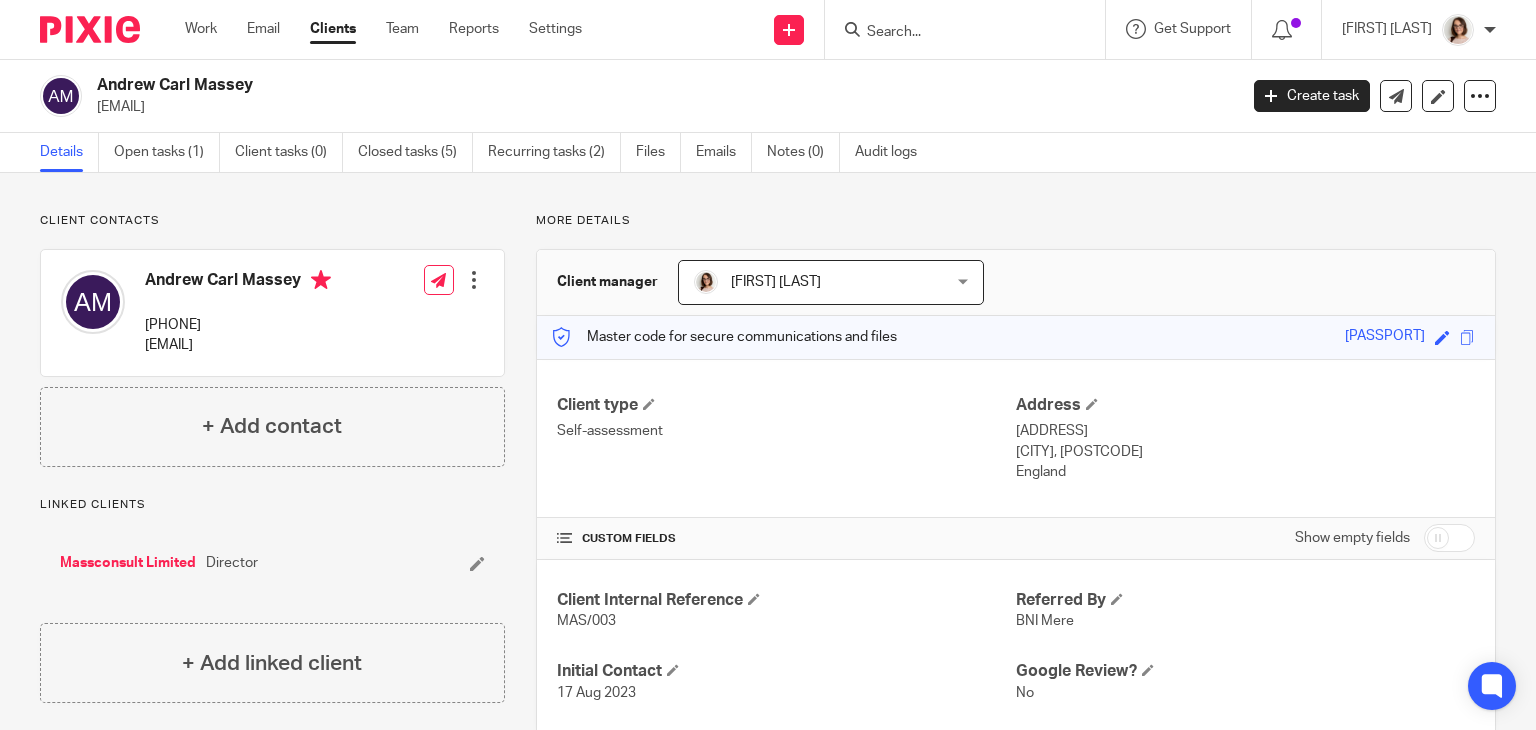 click at bounding box center (955, 33) 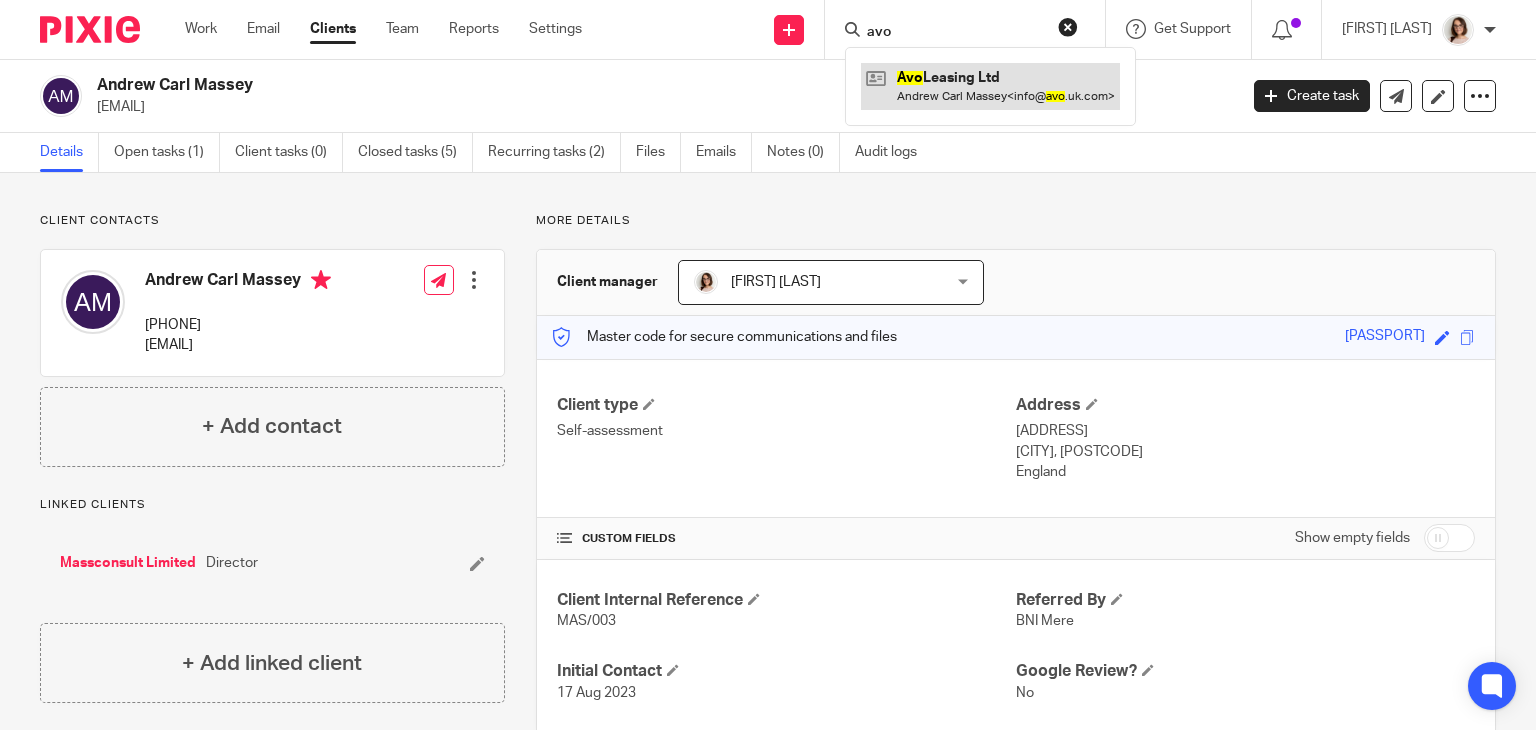 type on "avo" 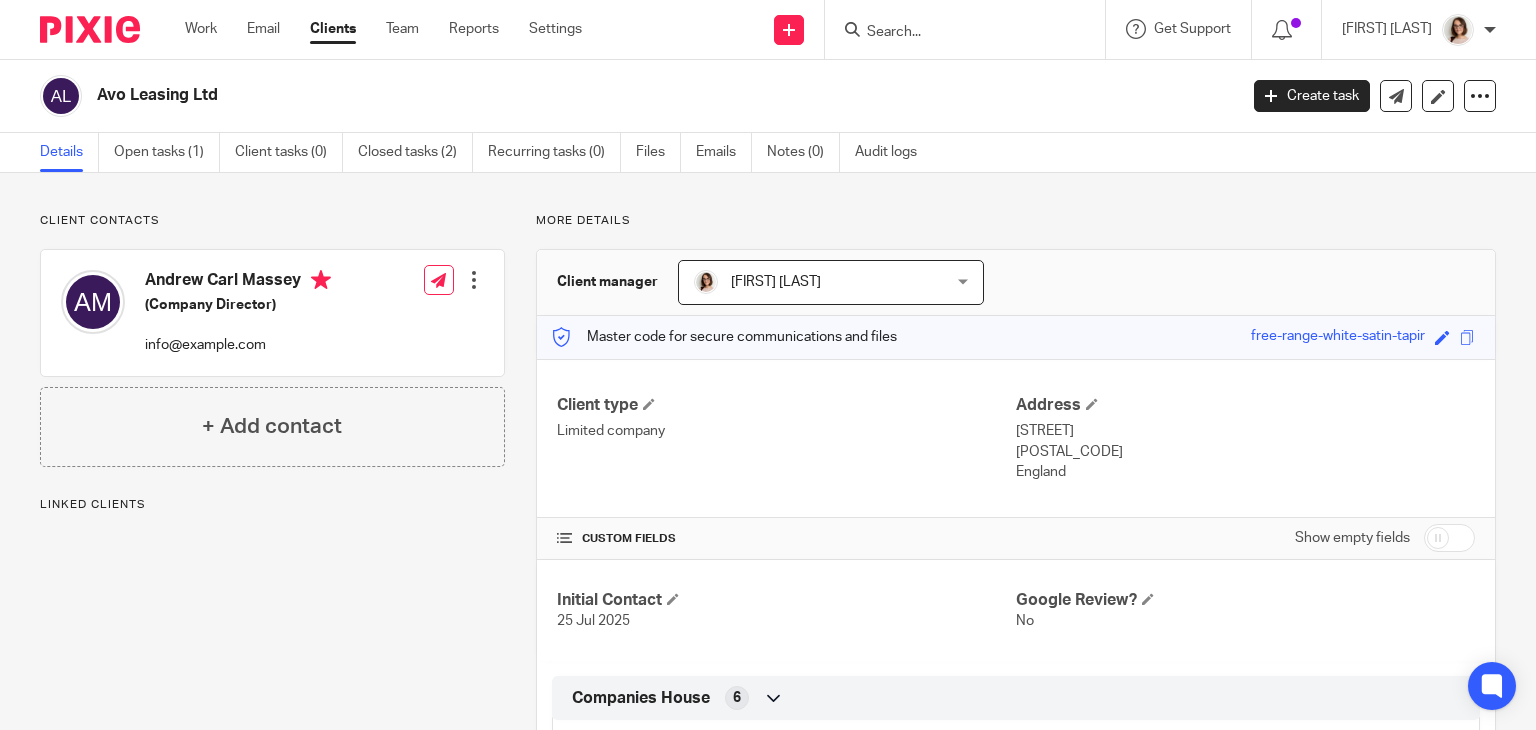 scroll, scrollTop: 0, scrollLeft: 0, axis: both 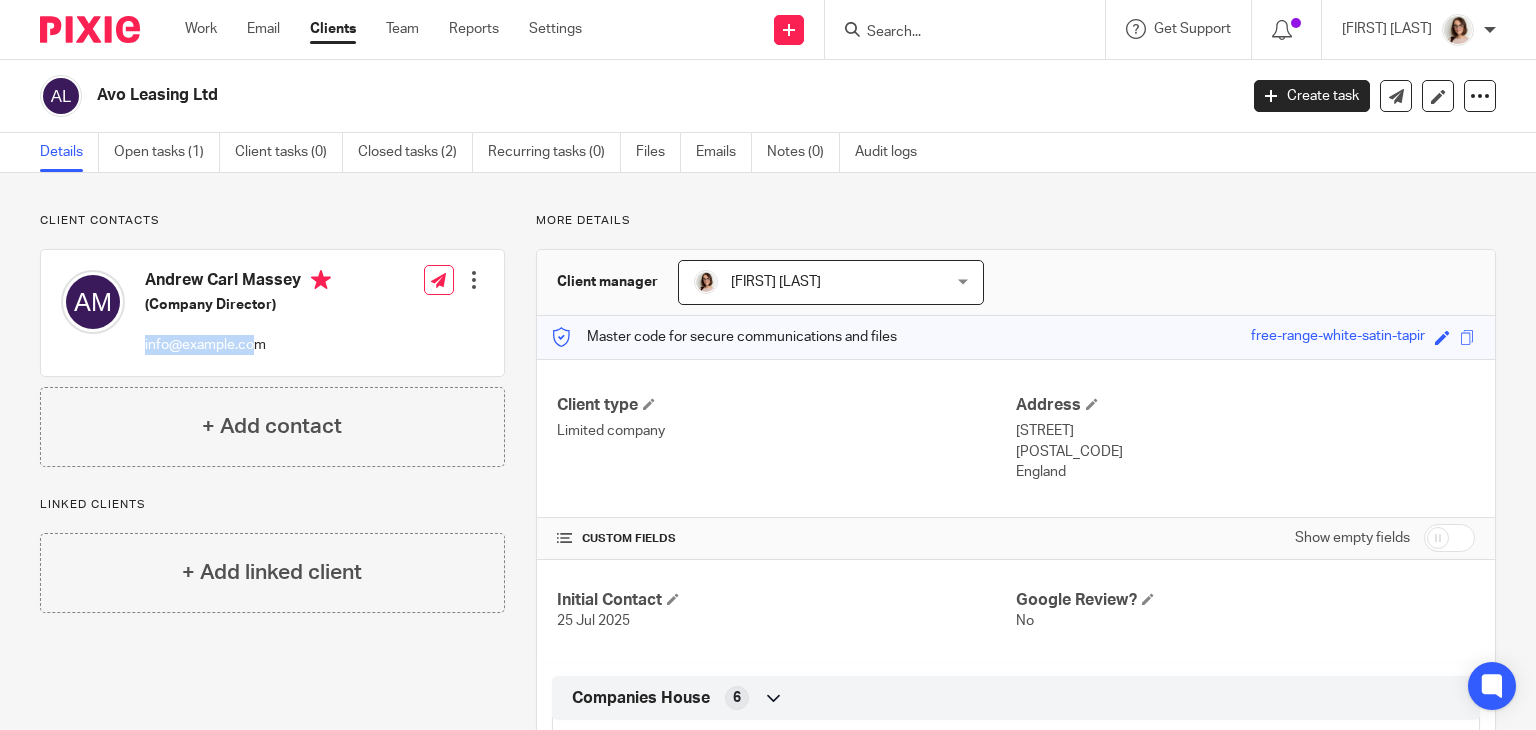 drag, startPoint x: 261, startPoint y: 343, endPoint x: 136, endPoint y: 353, distance: 125.39936 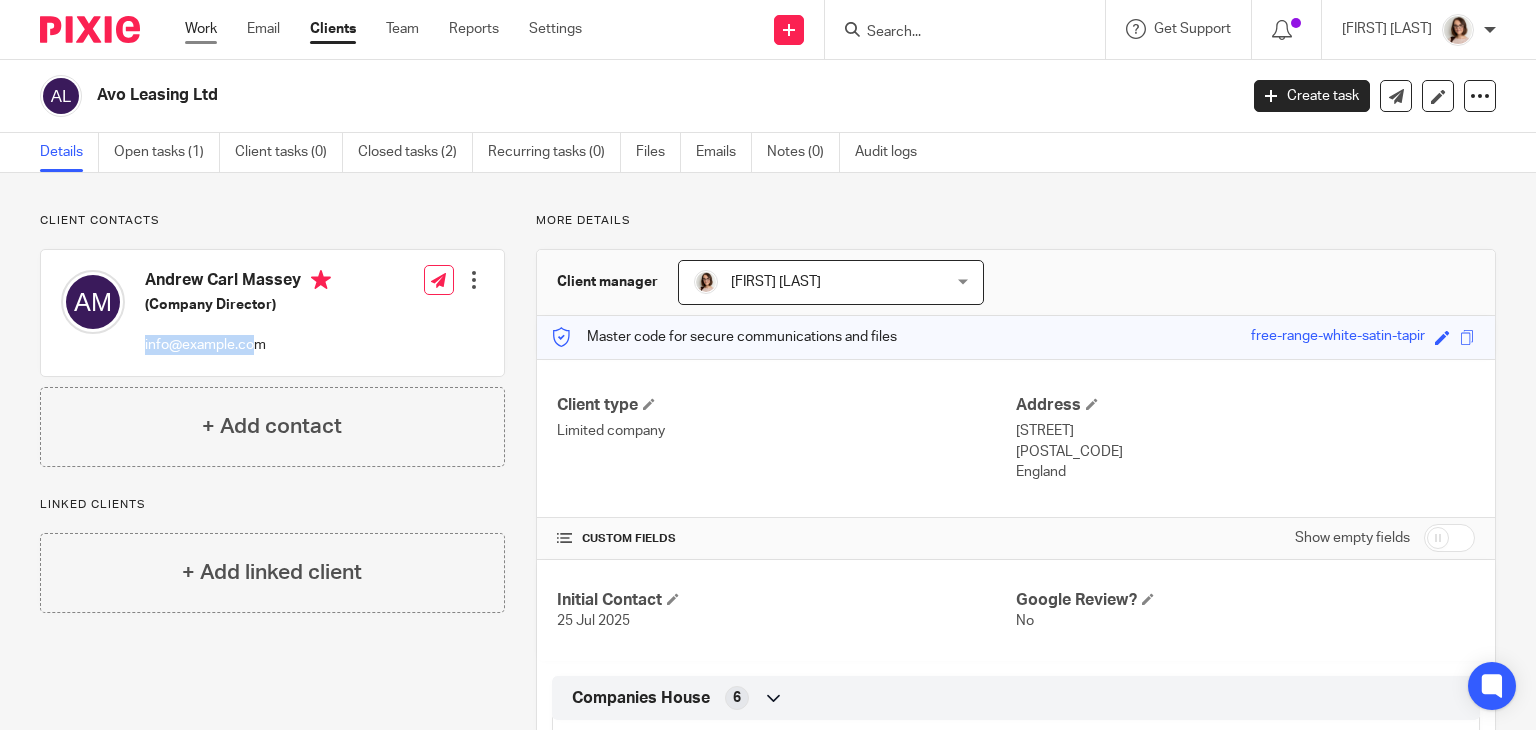 click on "Work" at bounding box center [201, 29] 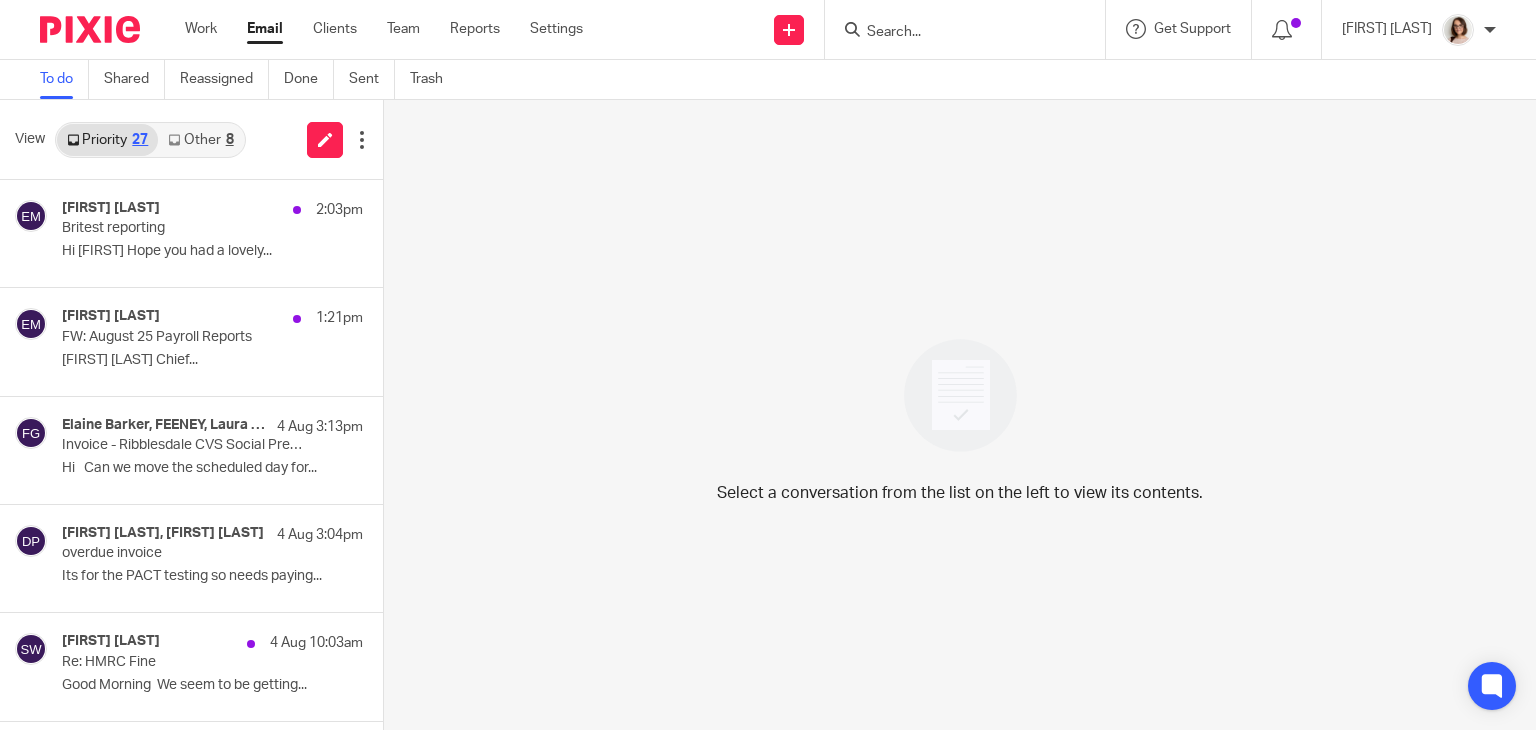 scroll, scrollTop: 0, scrollLeft: 0, axis: both 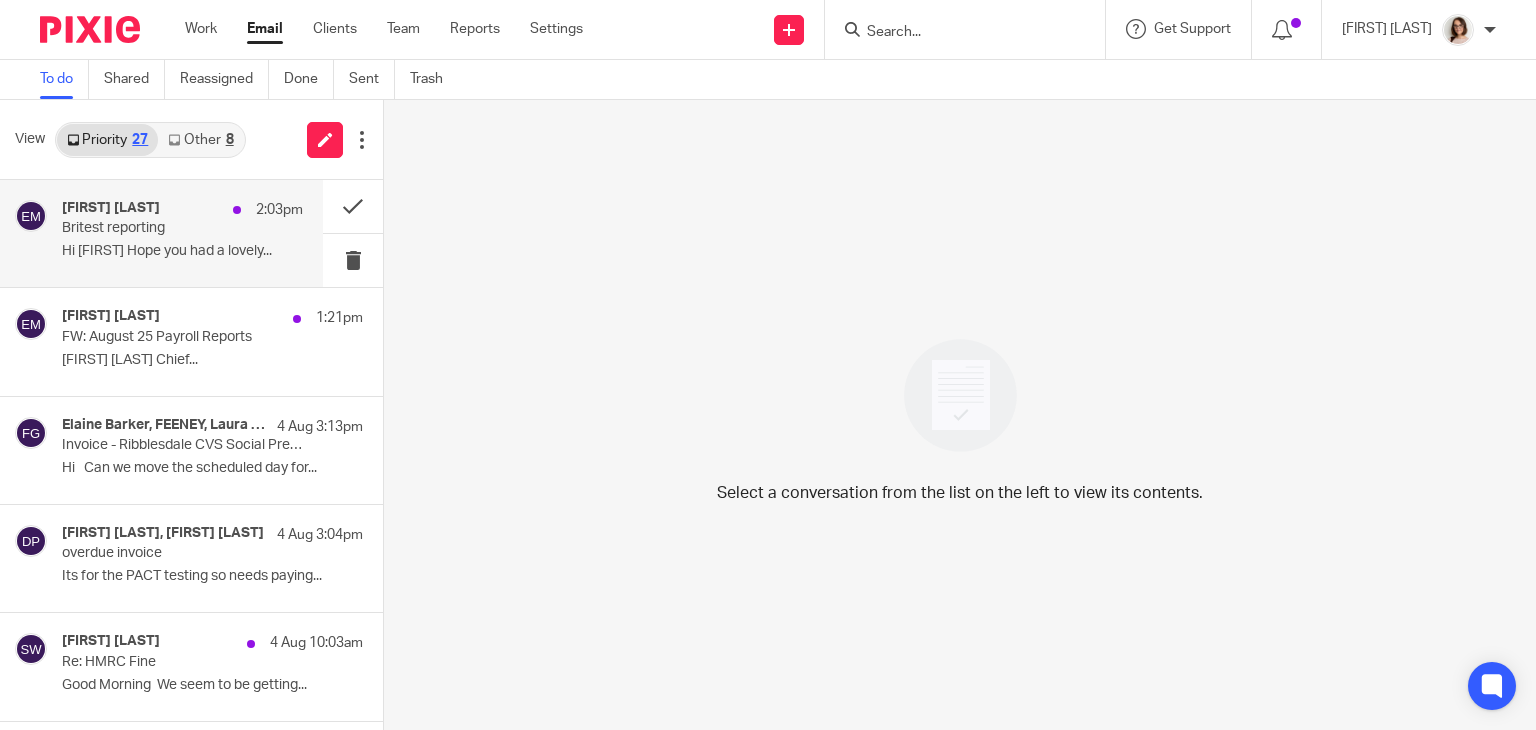 click on "Britest reporting" at bounding box center (158, 228) 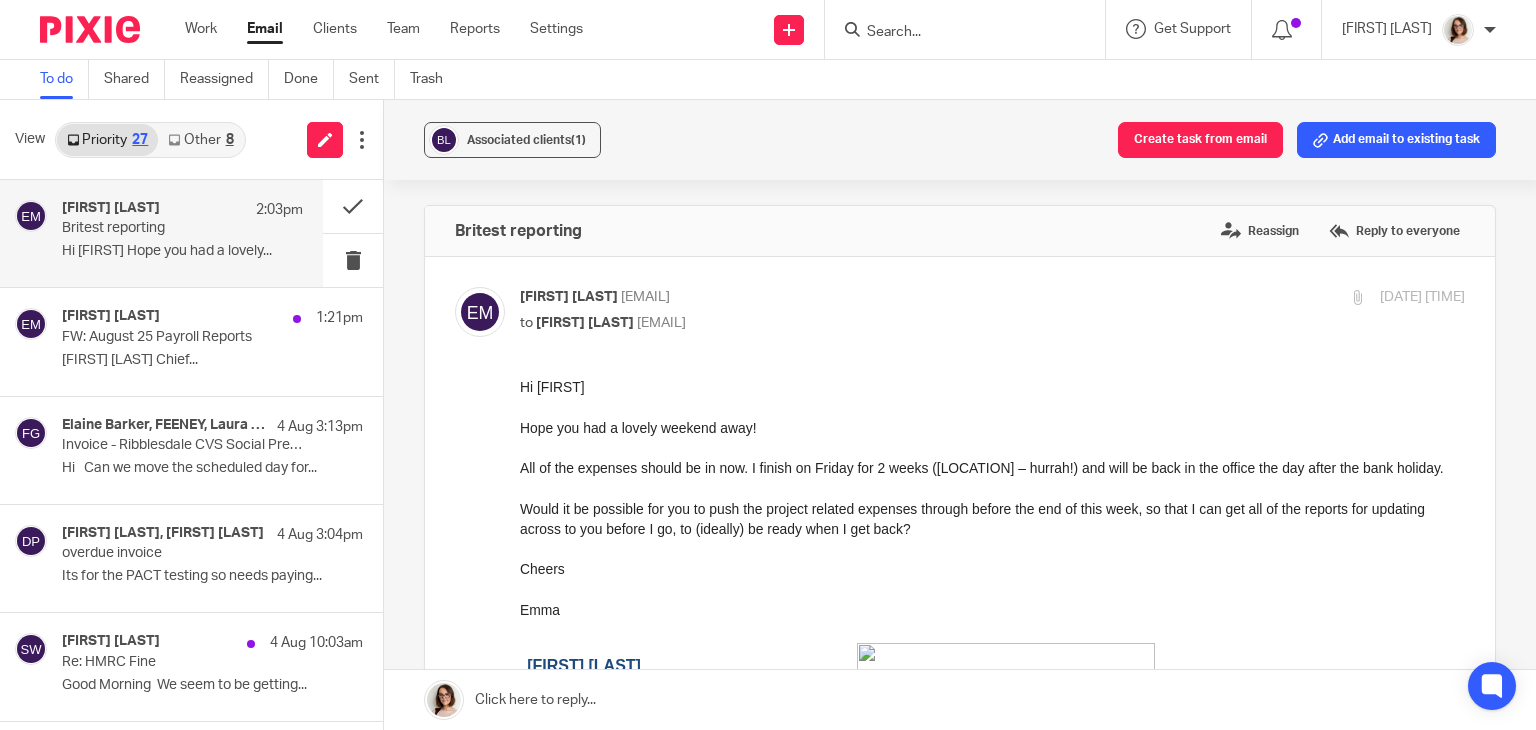 scroll, scrollTop: 0, scrollLeft: 0, axis: both 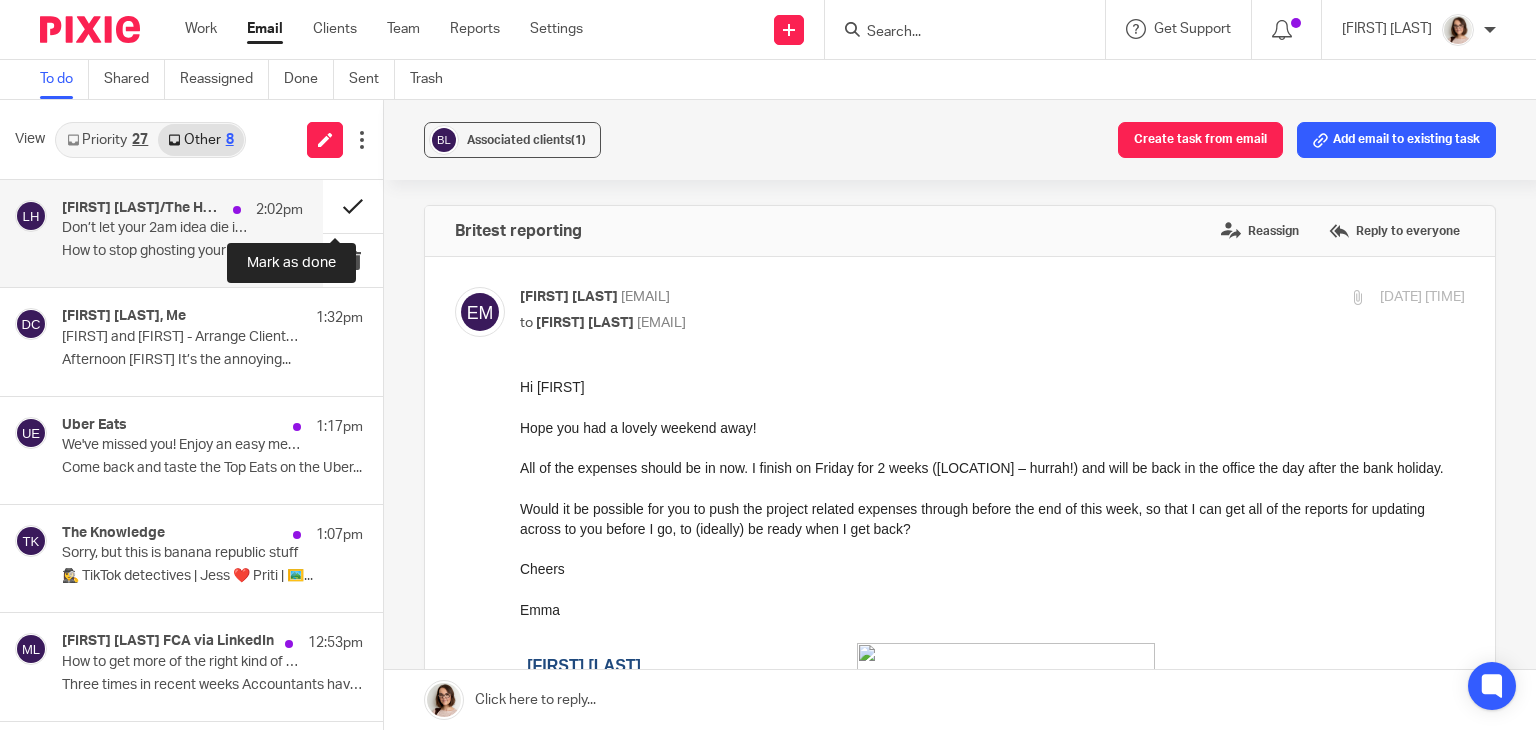 click at bounding box center (353, 206) 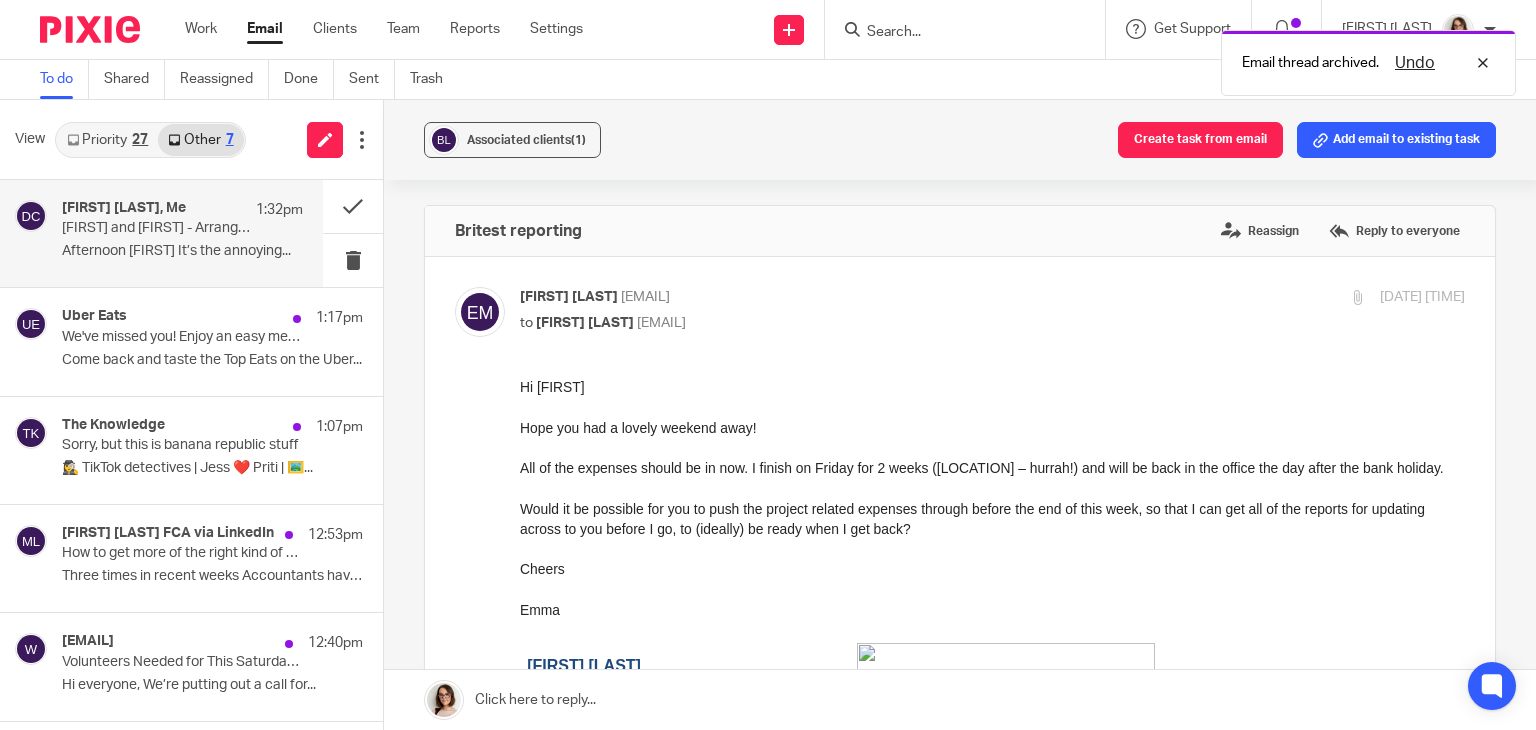 click on "[FIRST] and [FIRST] - Arrange ClientWindow Onboarding" at bounding box center [158, 228] 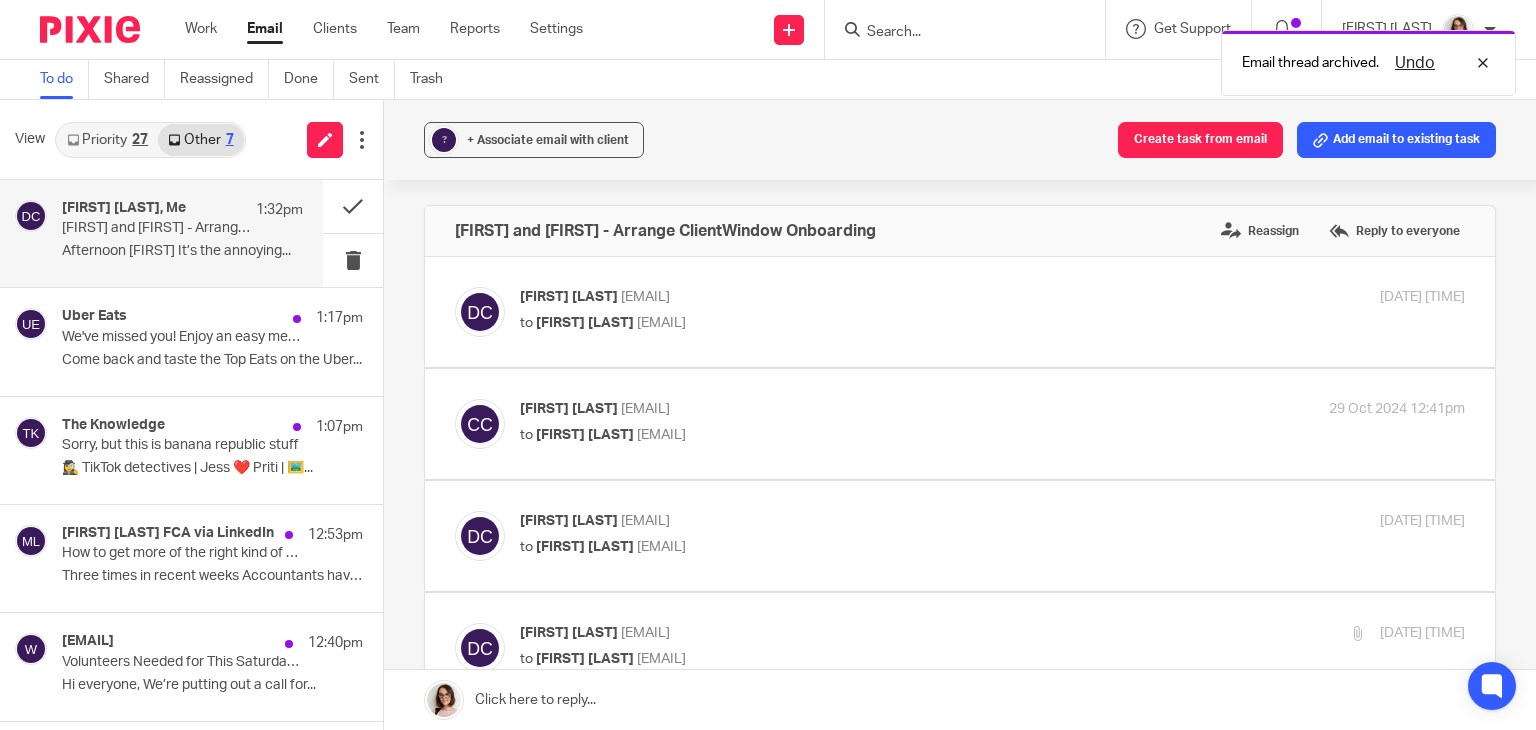 scroll, scrollTop: 0, scrollLeft: 0, axis: both 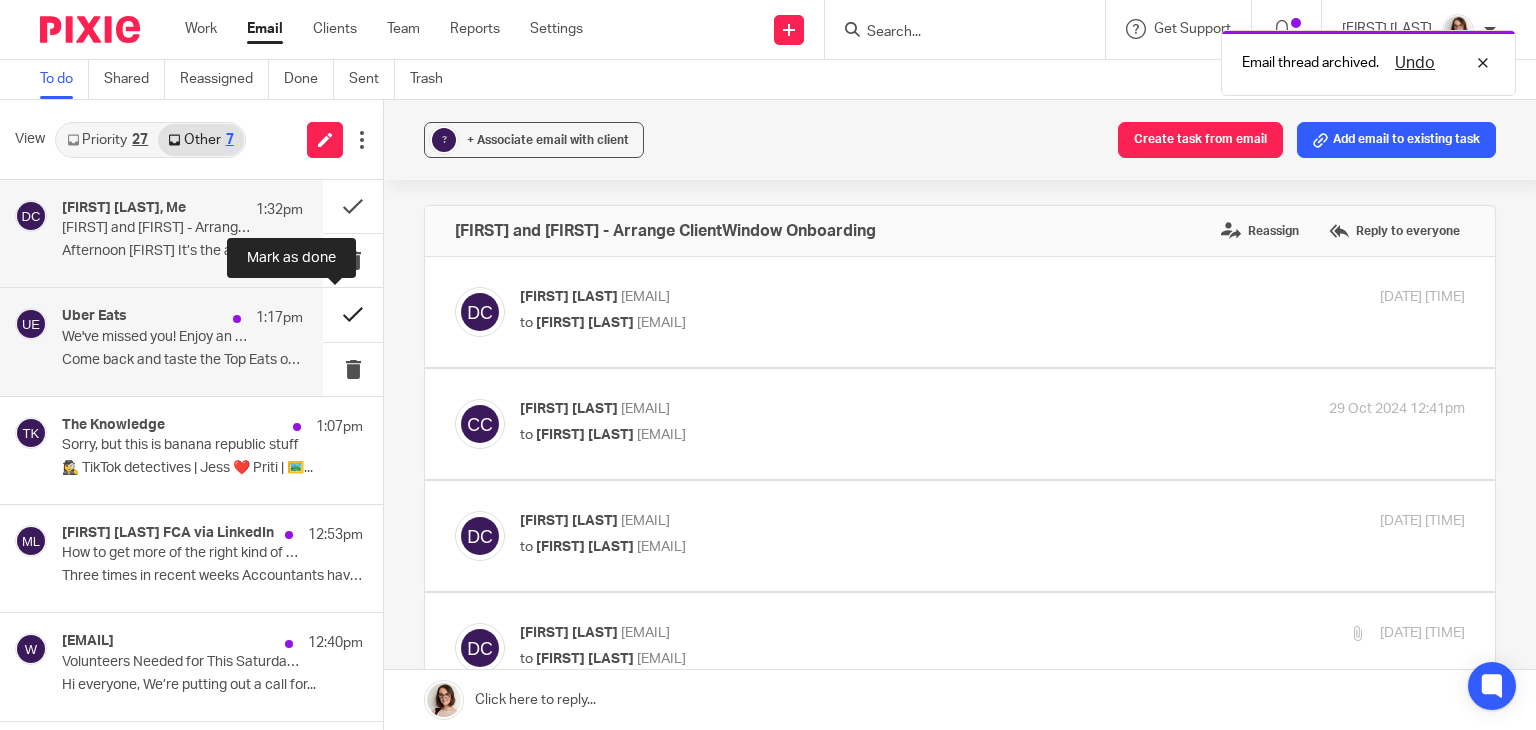 click at bounding box center (353, 314) 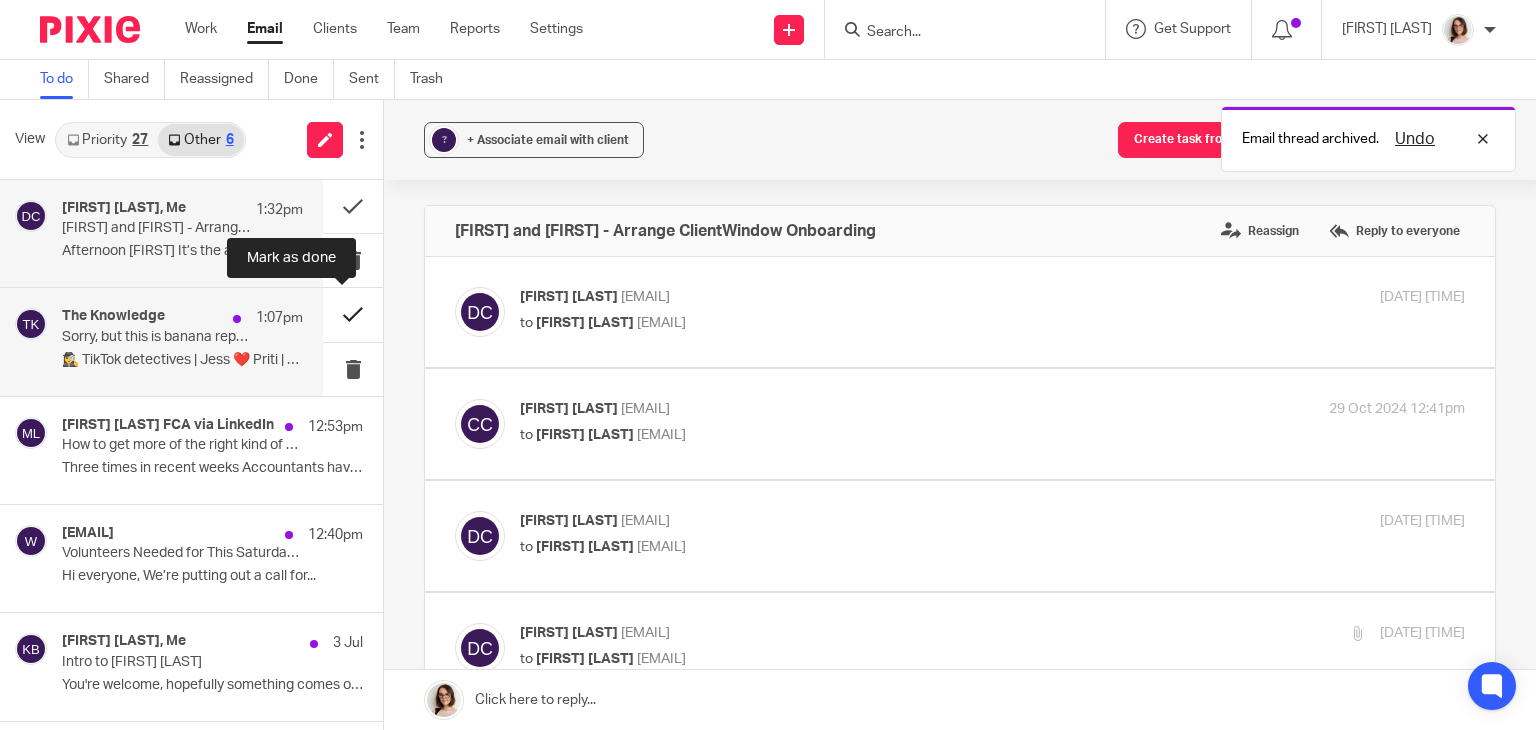 click at bounding box center (353, 314) 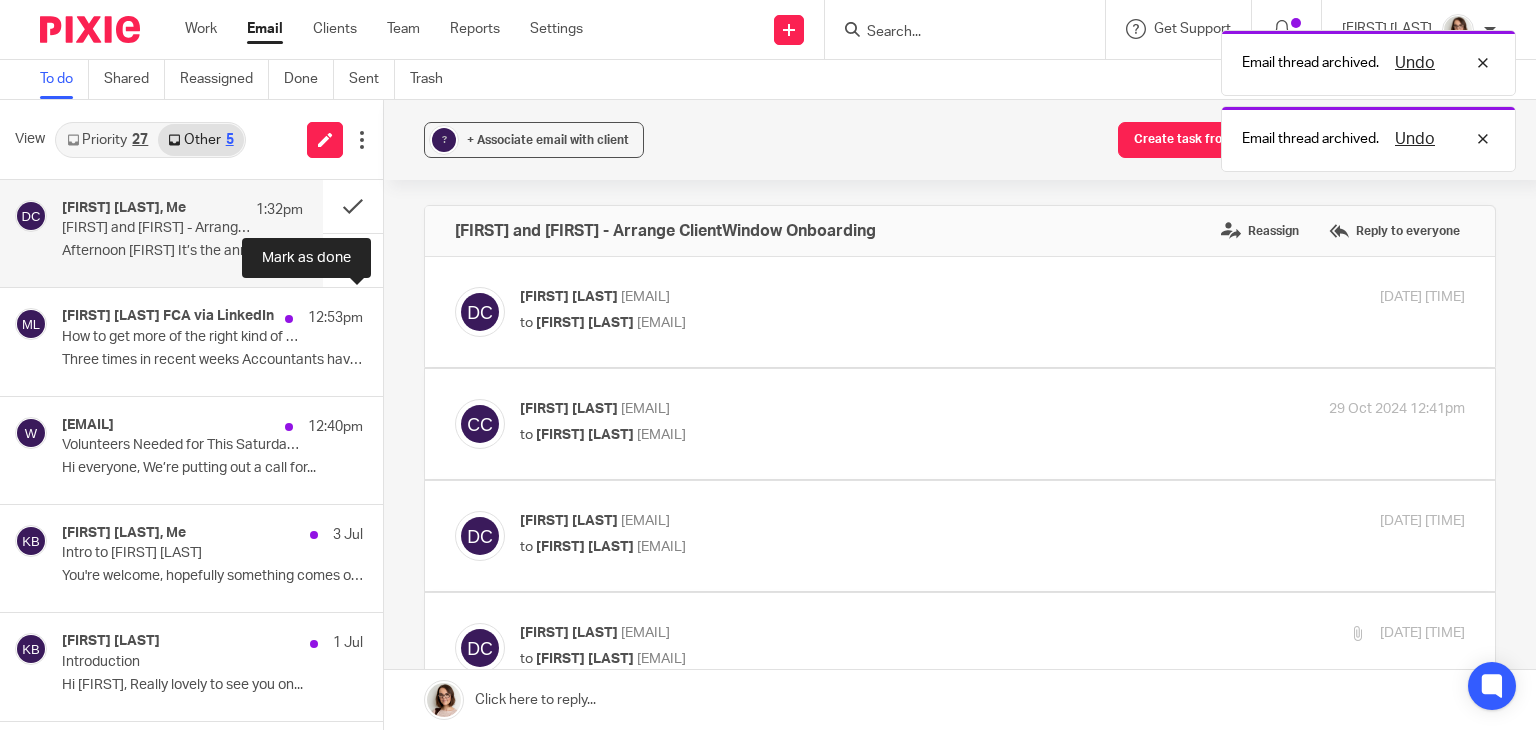 click at bounding box center (391, 314) 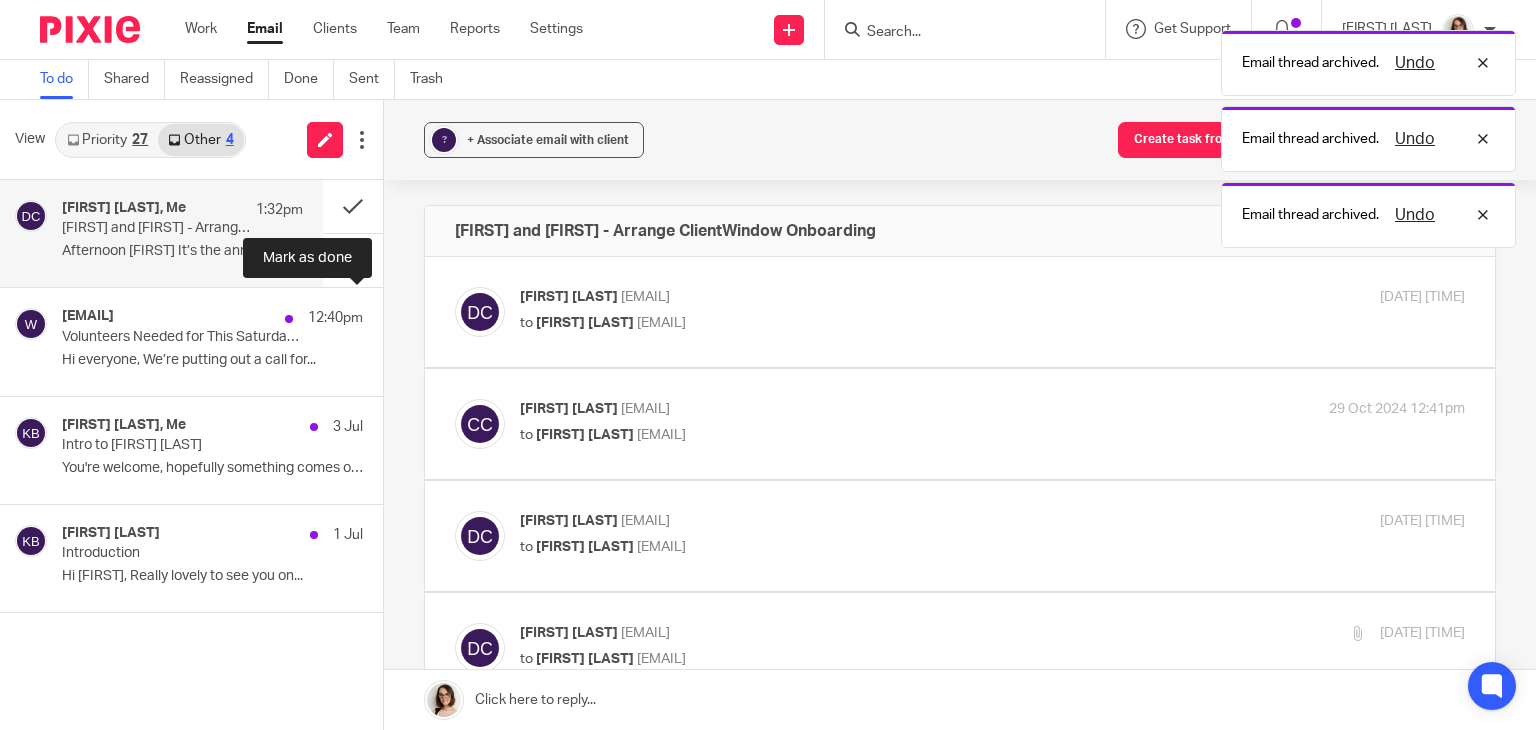 click at bounding box center (391, 314) 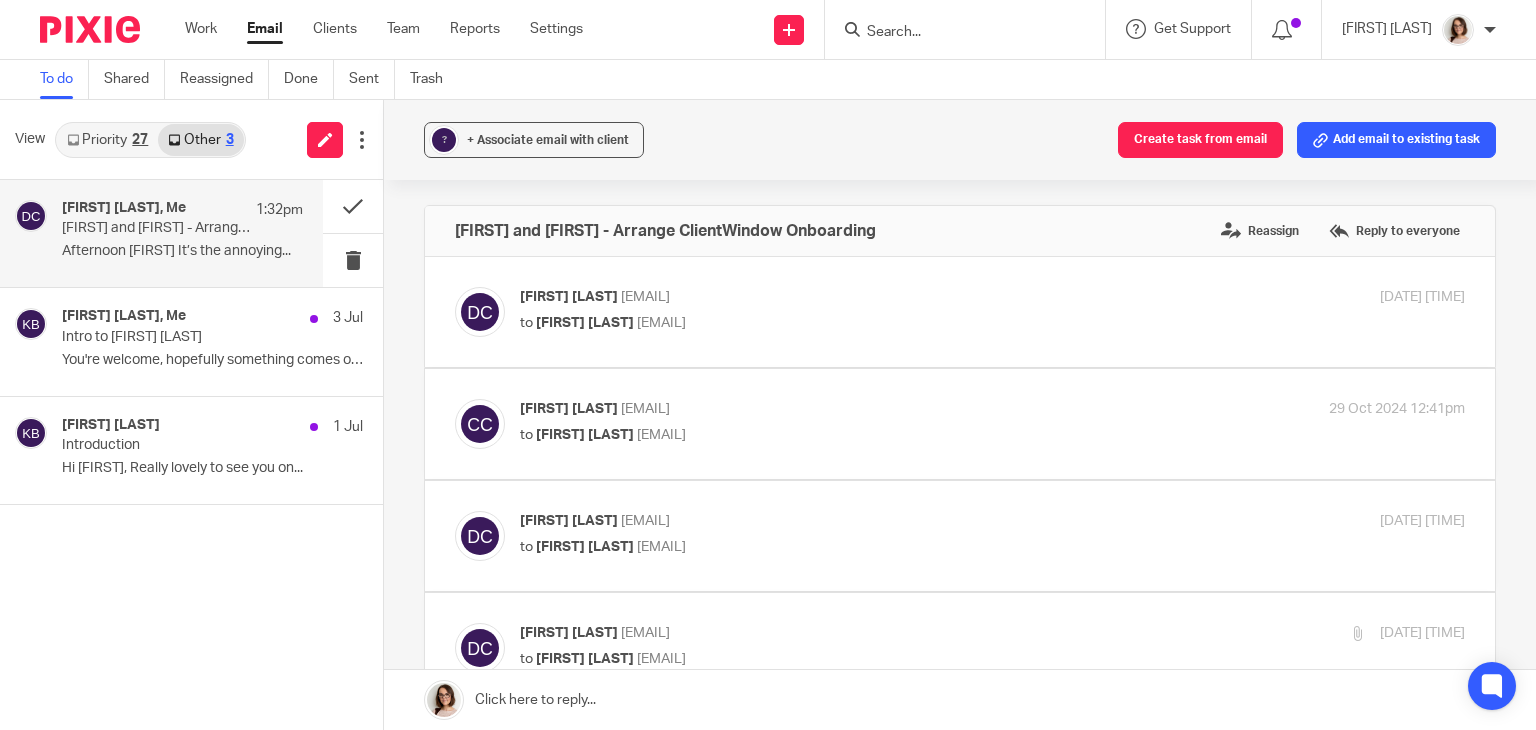 click on "Work
Email
Clients
Team
Reports
Settings
Work
Email
Clients
Team
Reports
Settings" at bounding box center [389, 29] 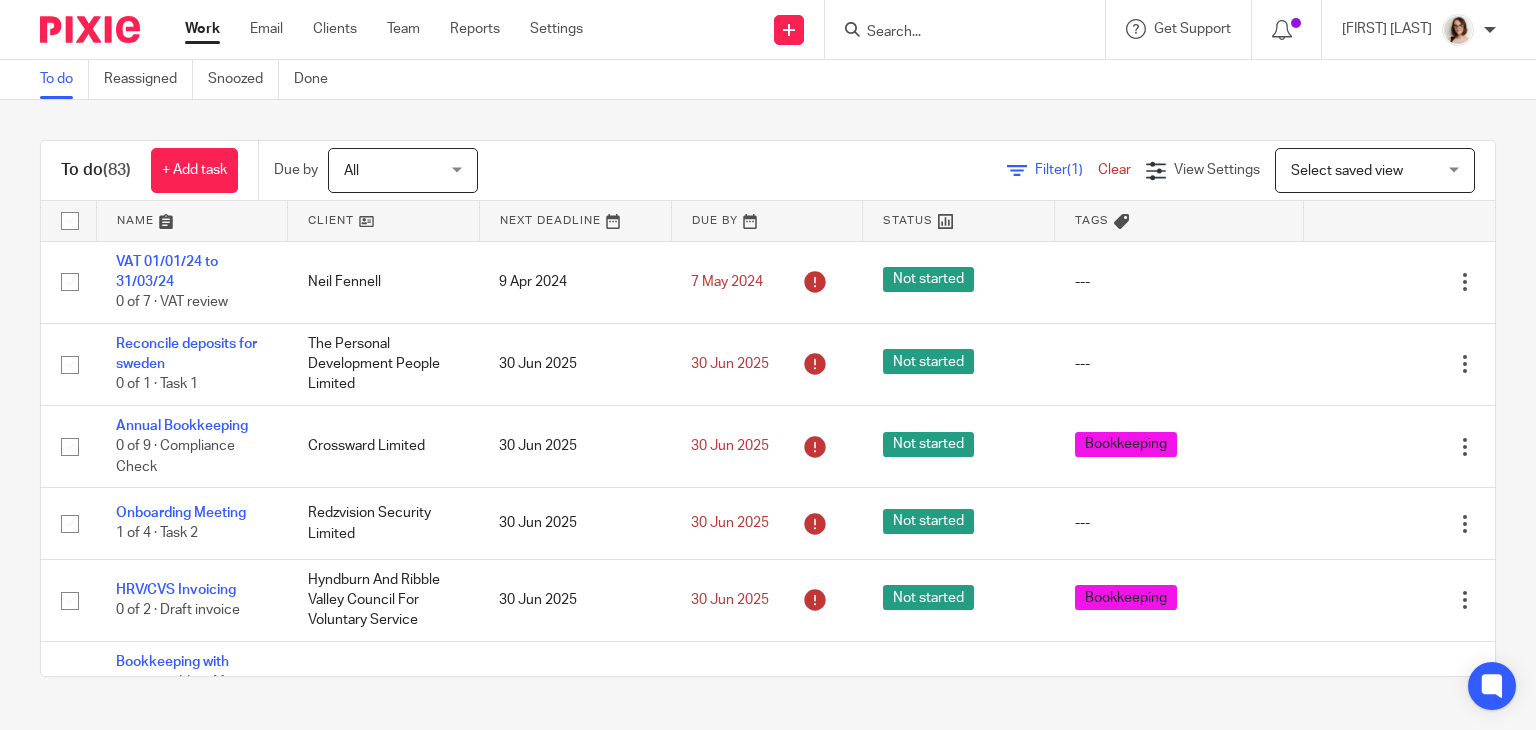 scroll, scrollTop: 0, scrollLeft: 0, axis: both 